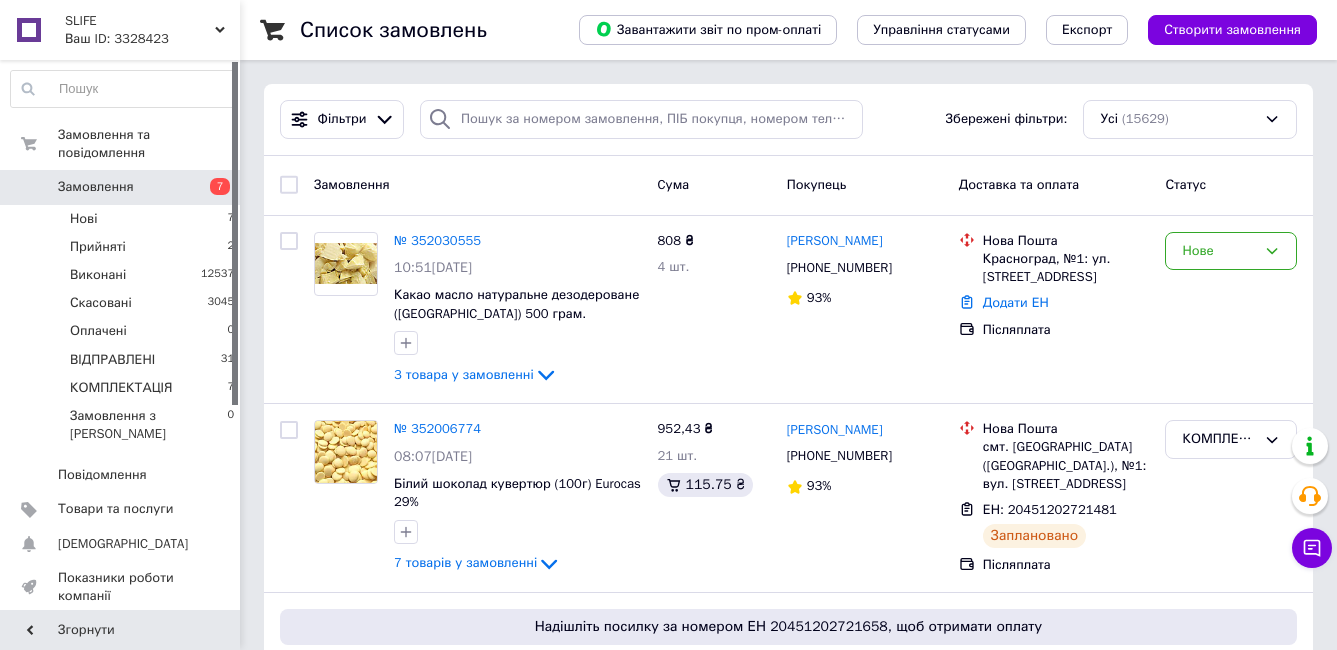click on "Замовлення" at bounding box center (96, 187) 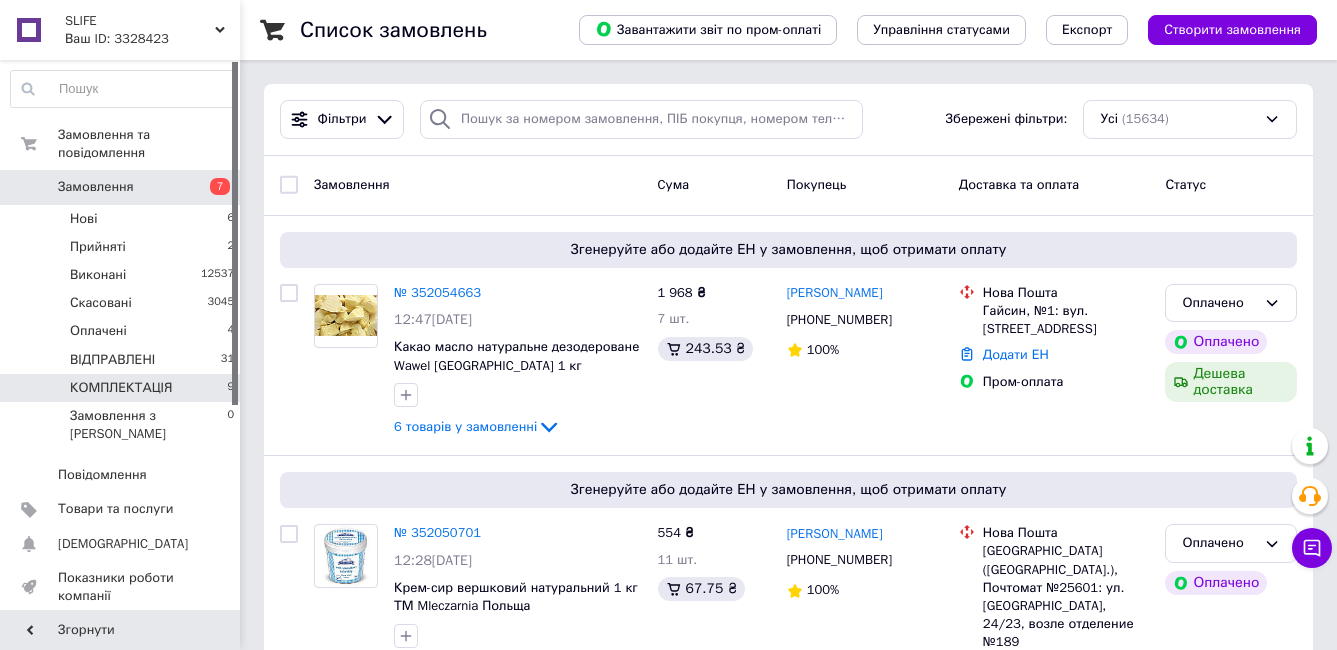 click on "КОМПЛЕКТАЦІЯ" at bounding box center (121, 388) 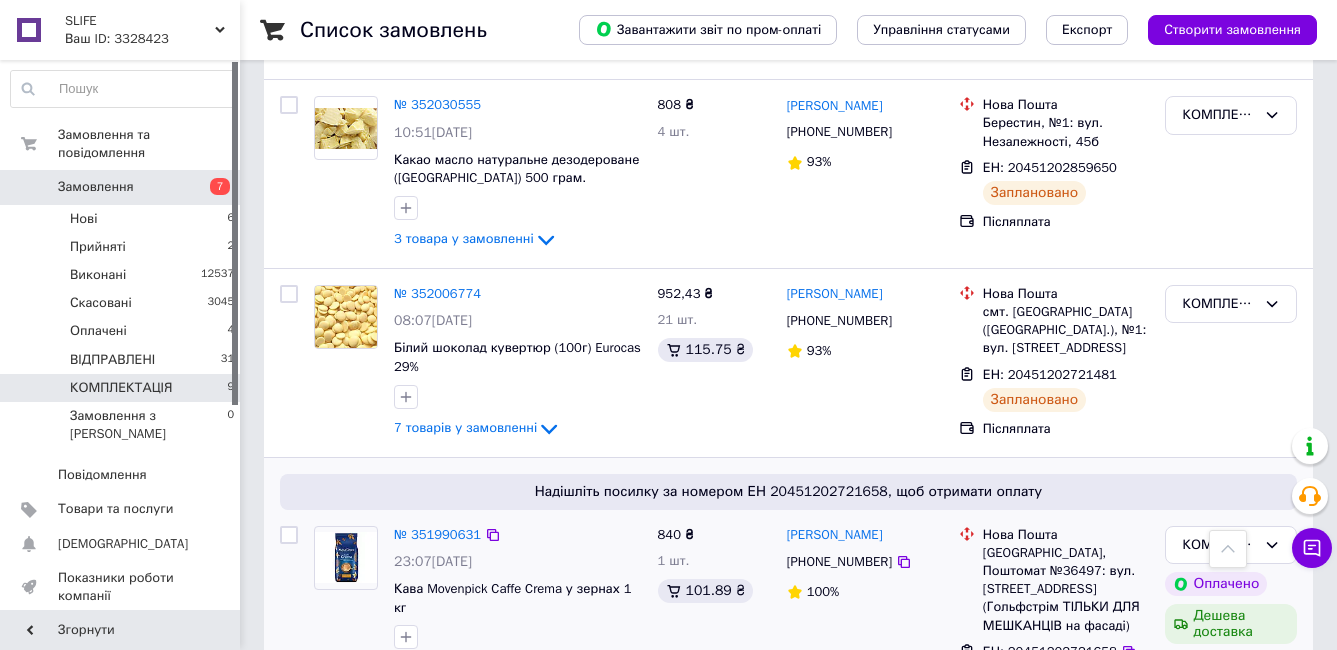 scroll, scrollTop: 200, scrollLeft: 0, axis: vertical 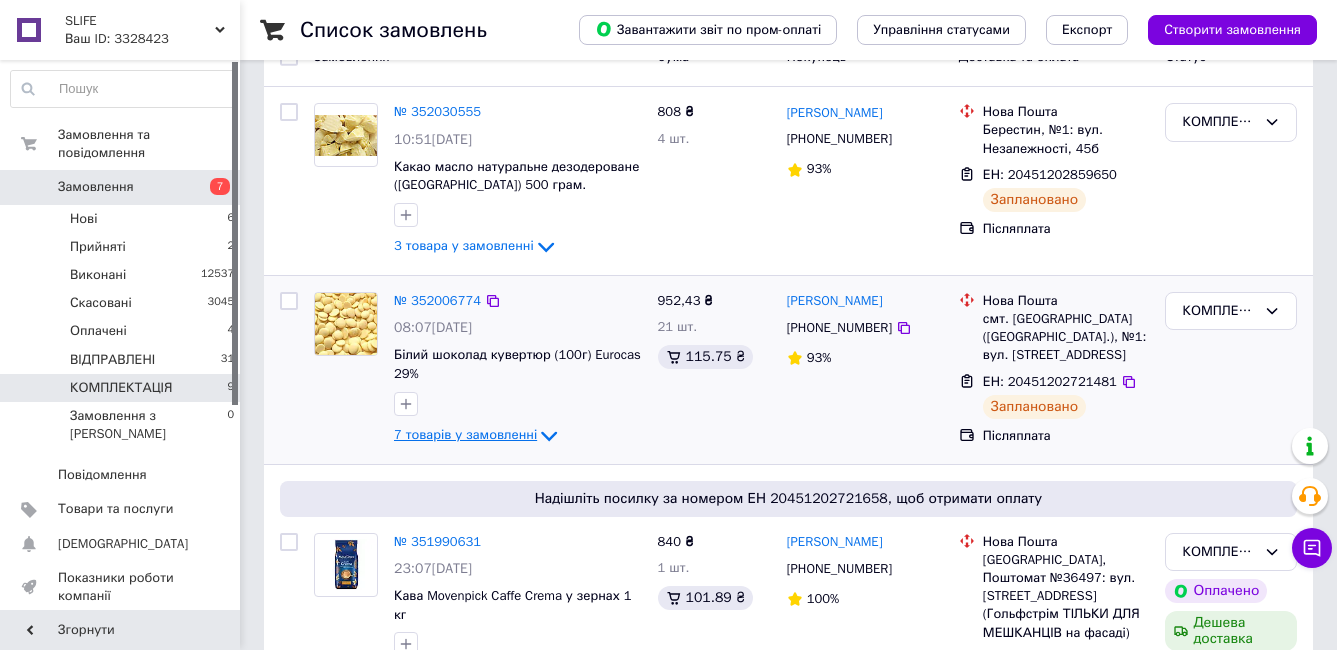 click on "7 товарів у замовленні" at bounding box center (465, 434) 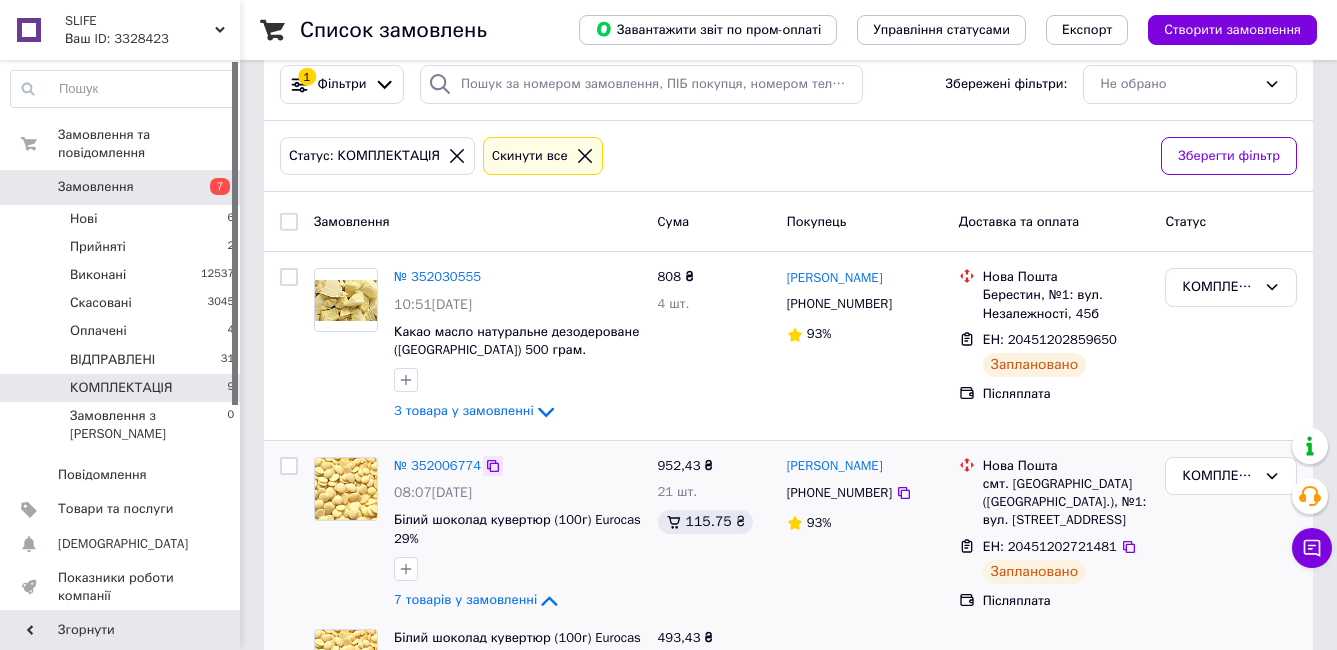 scroll, scrollTop: 0, scrollLeft: 0, axis: both 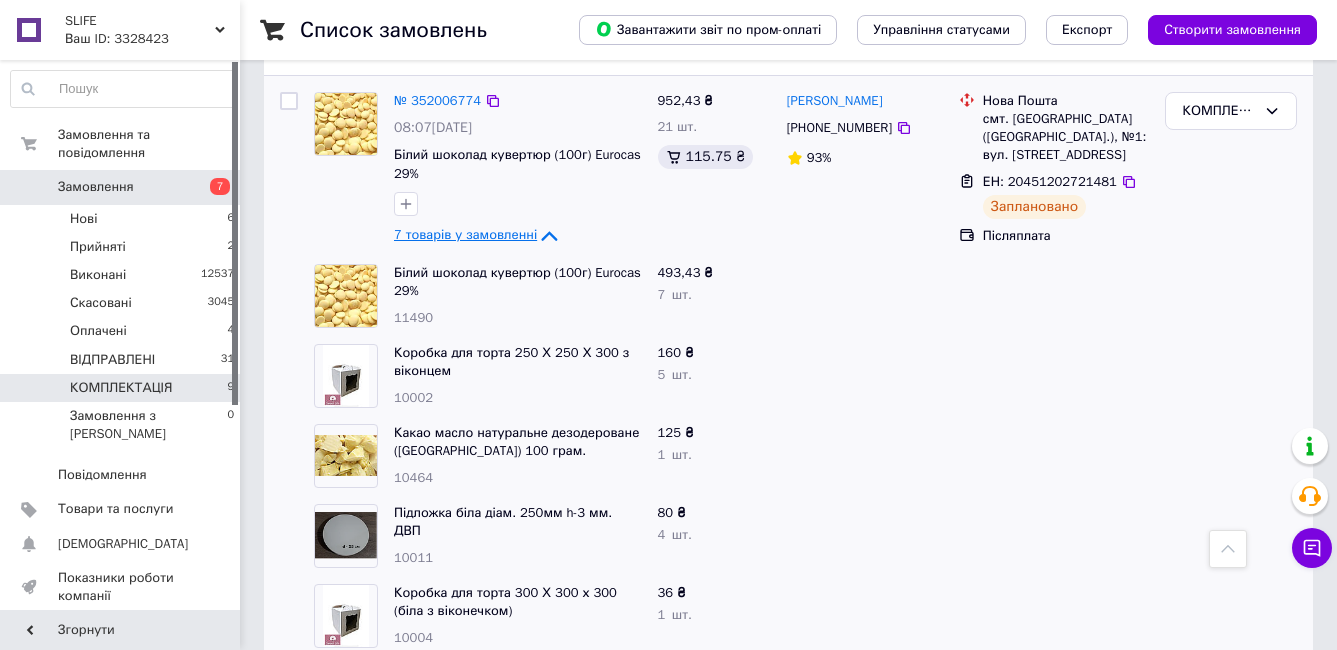 click on "7 товарів у замовленні" at bounding box center (465, 234) 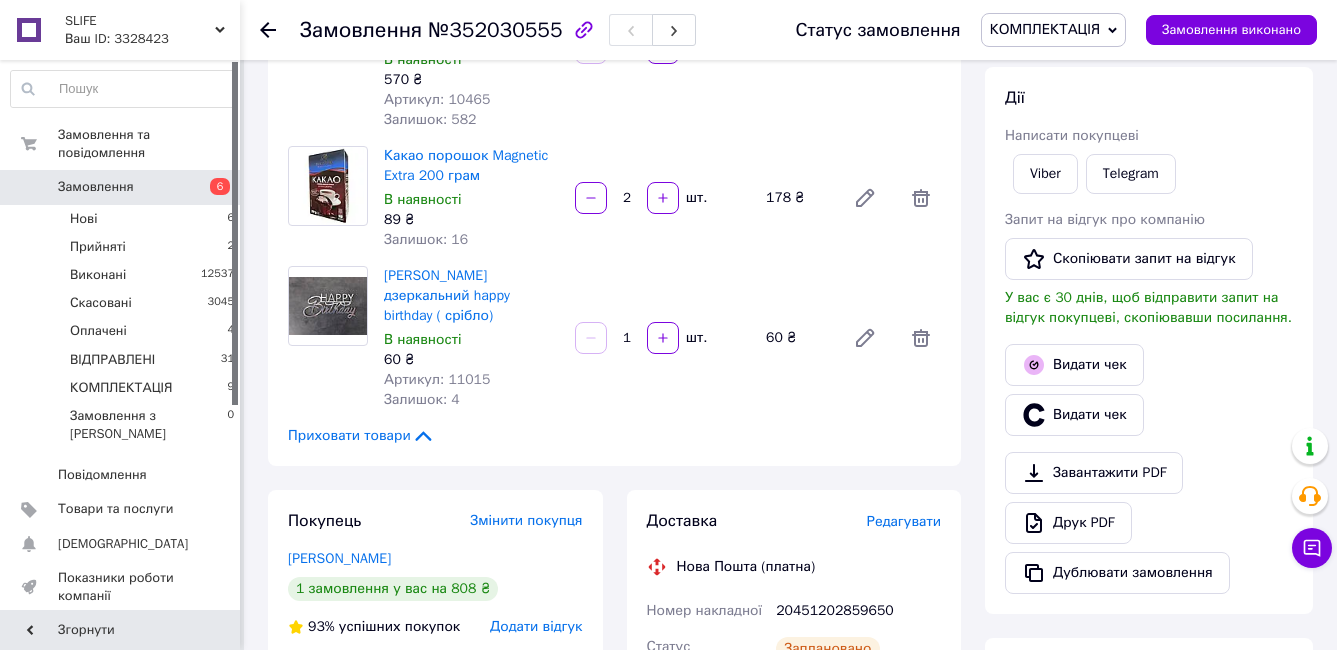 scroll, scrollTop: 300, scrollLeft: 0, axis: vertical 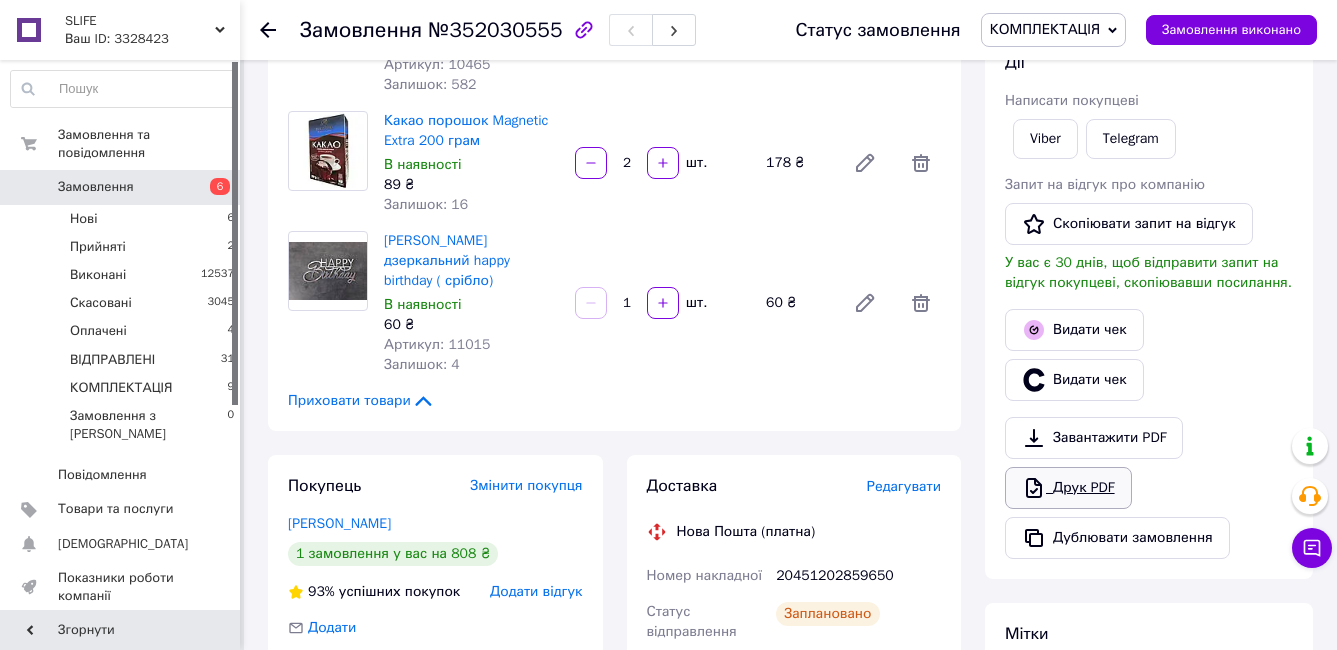 click on "Друк PDF" at bounding box center [1068, 488] 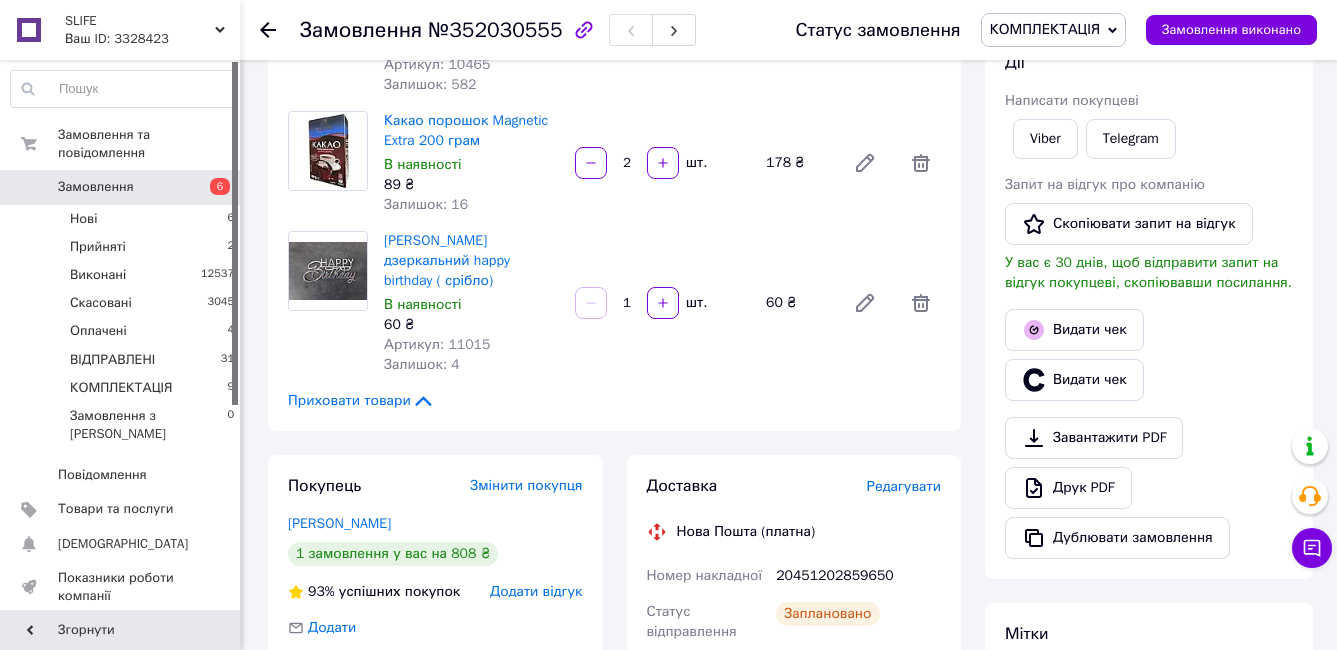 click on "Замовлення" at bounding box center (96, 187) 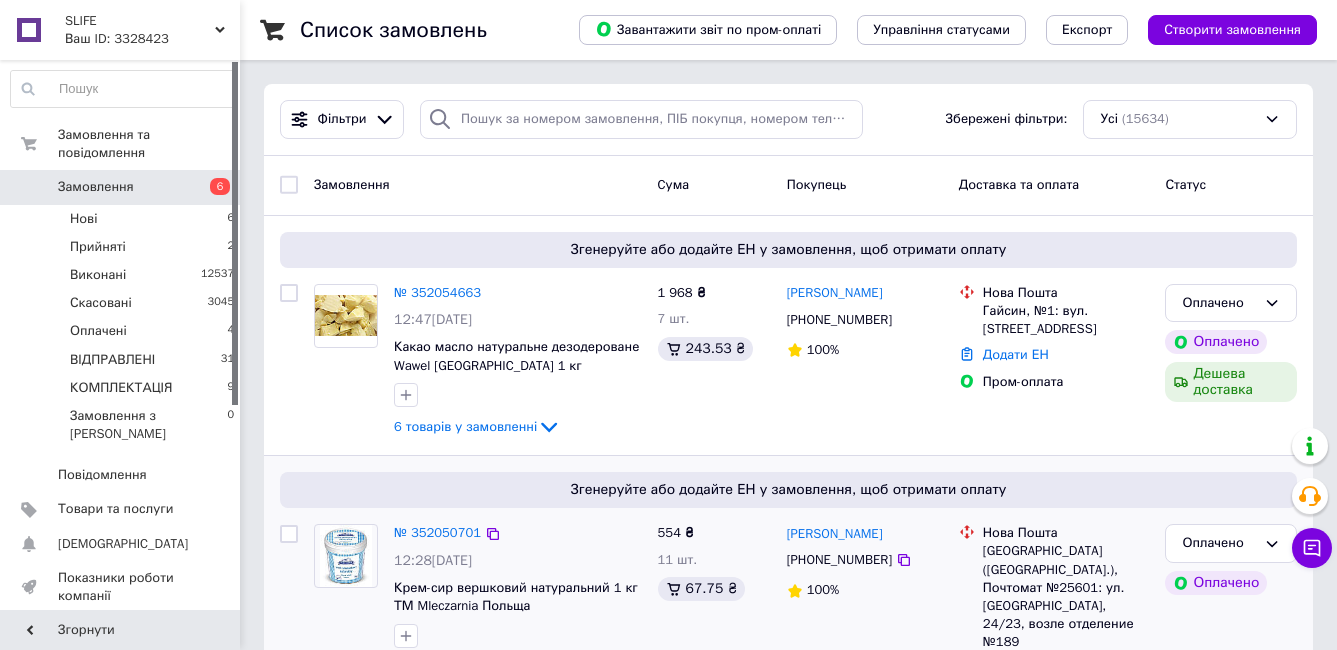 scroll, scrollTop: 200, scrollLeft: 0, axis: vertical 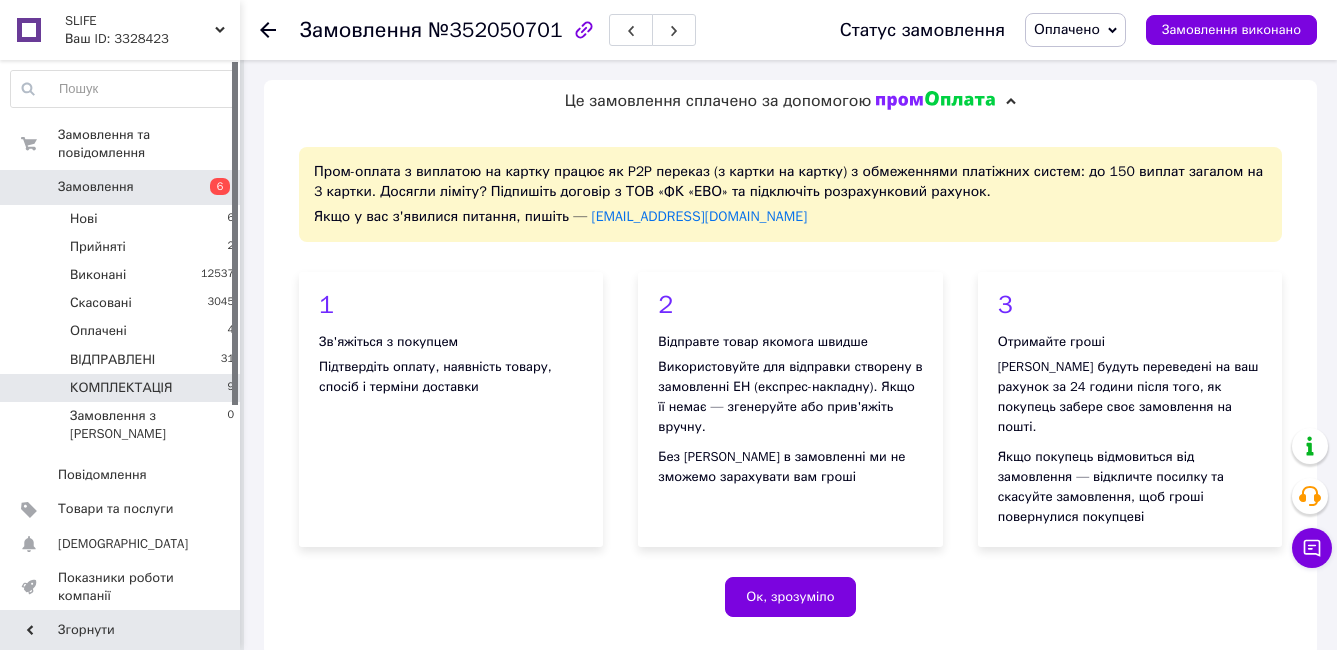 drag, startPoint x: 119, startPoint y: 380, endPoint x: 75, endPoint y: 378, distance: 44.04543 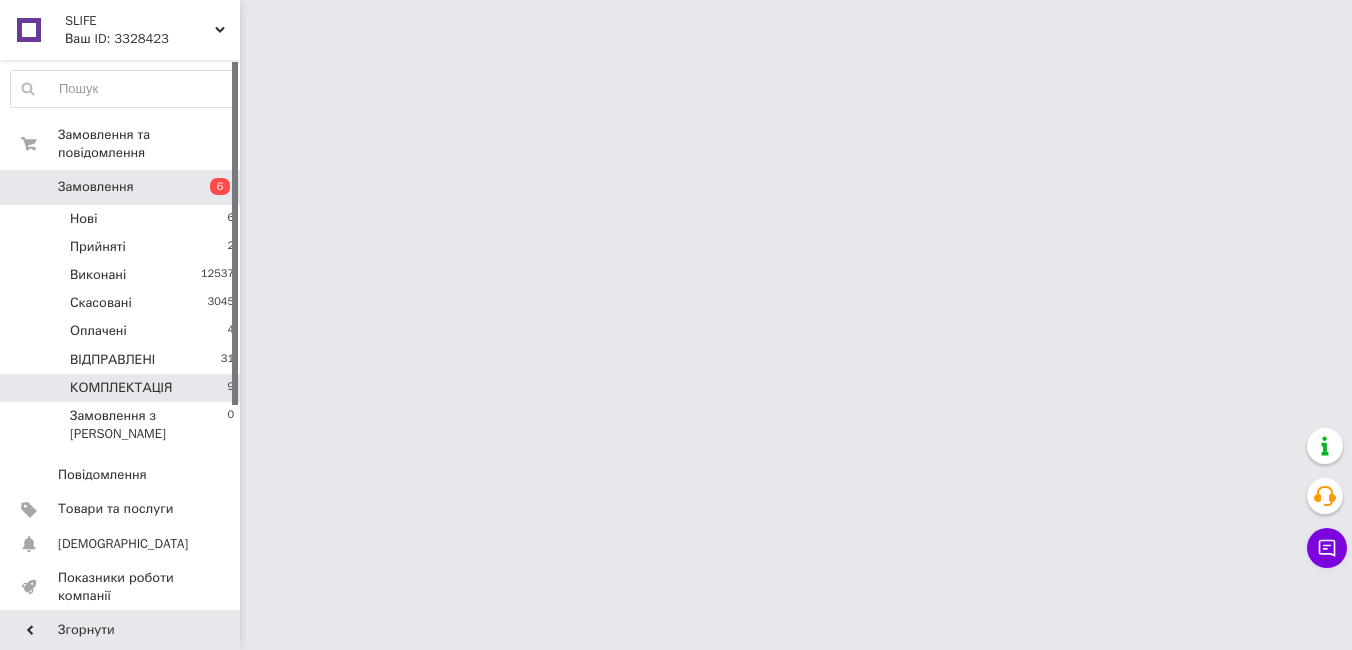 click on "КОМПЛЕКТАЦІЯ 9" at bounding box center [123, 388] 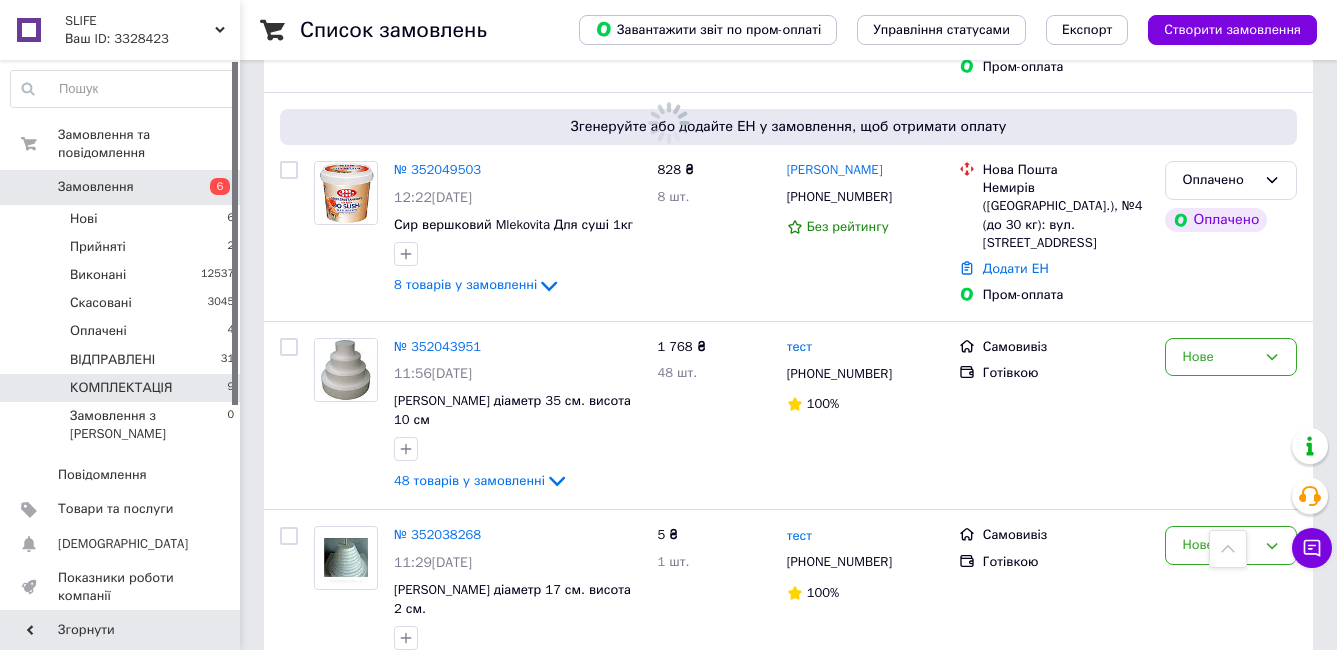 scroll, scrollTop: 0, scrollLeft: 0, axis: both 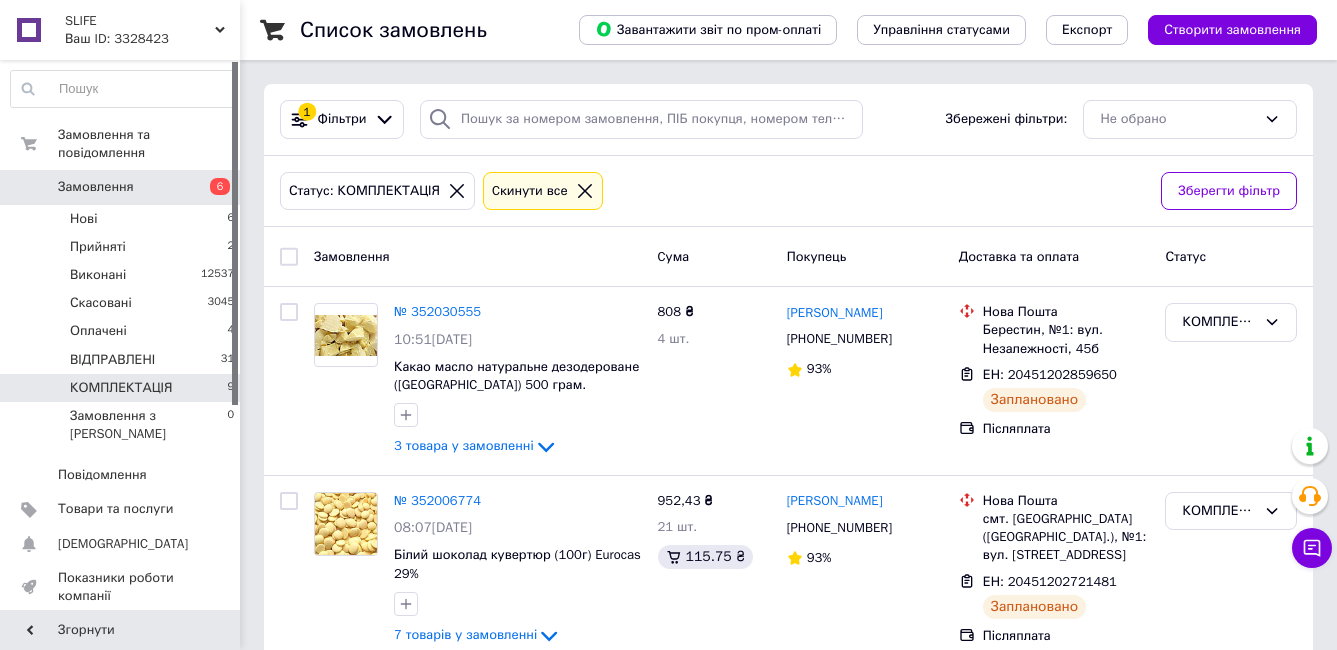 click on "КОМПЛЕКТАЦІЯ" at bounding box center [121, 388] 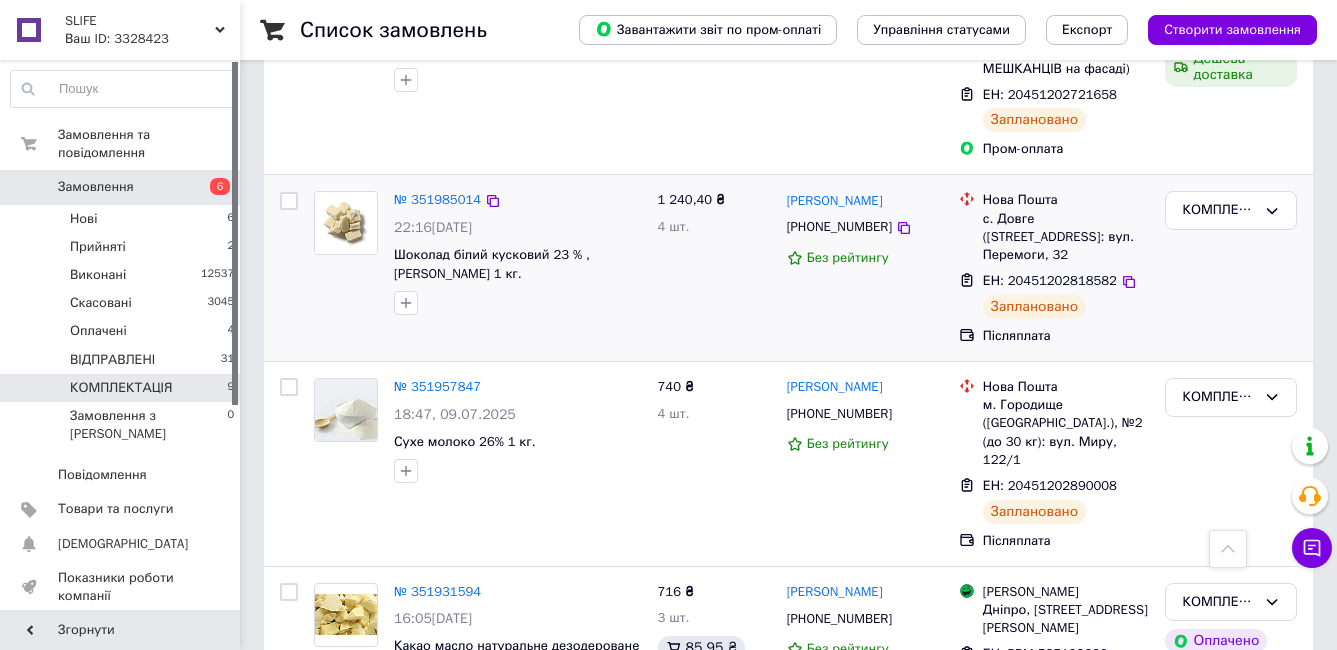 scroll, scrollTop: 800, scrollLeft: 0, axis: vertical 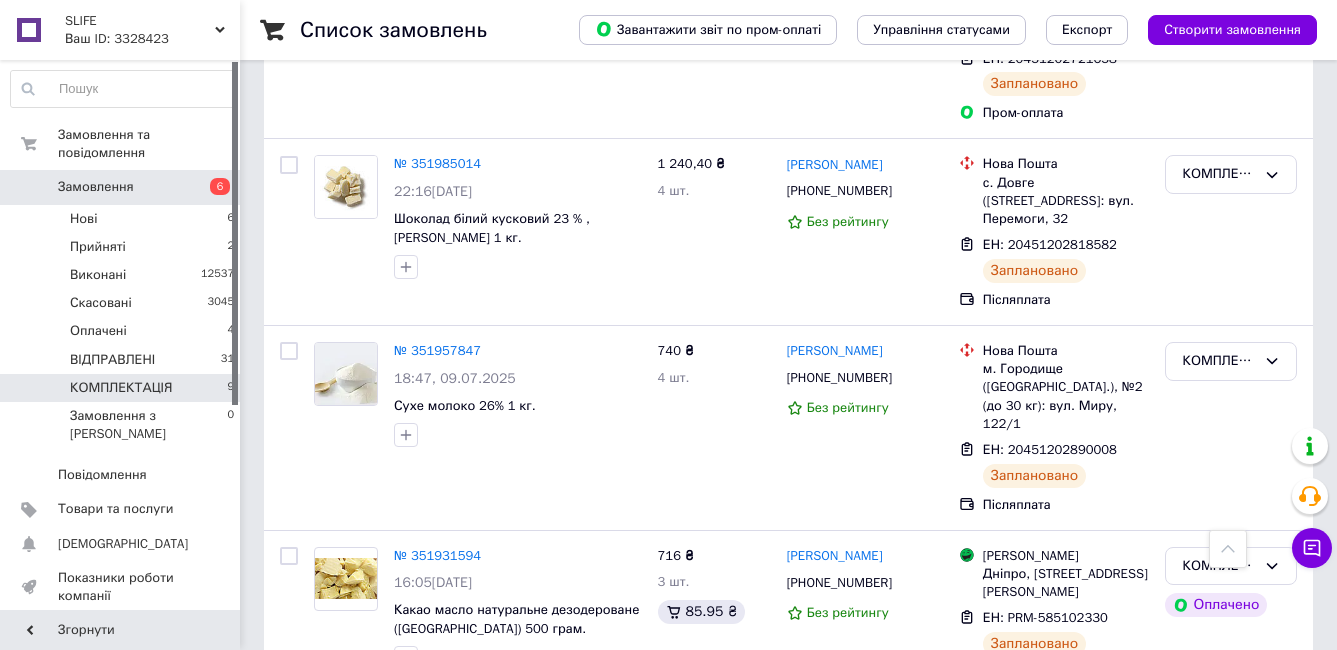 click on "Замовлення 6" at bounding box center [123, 187] 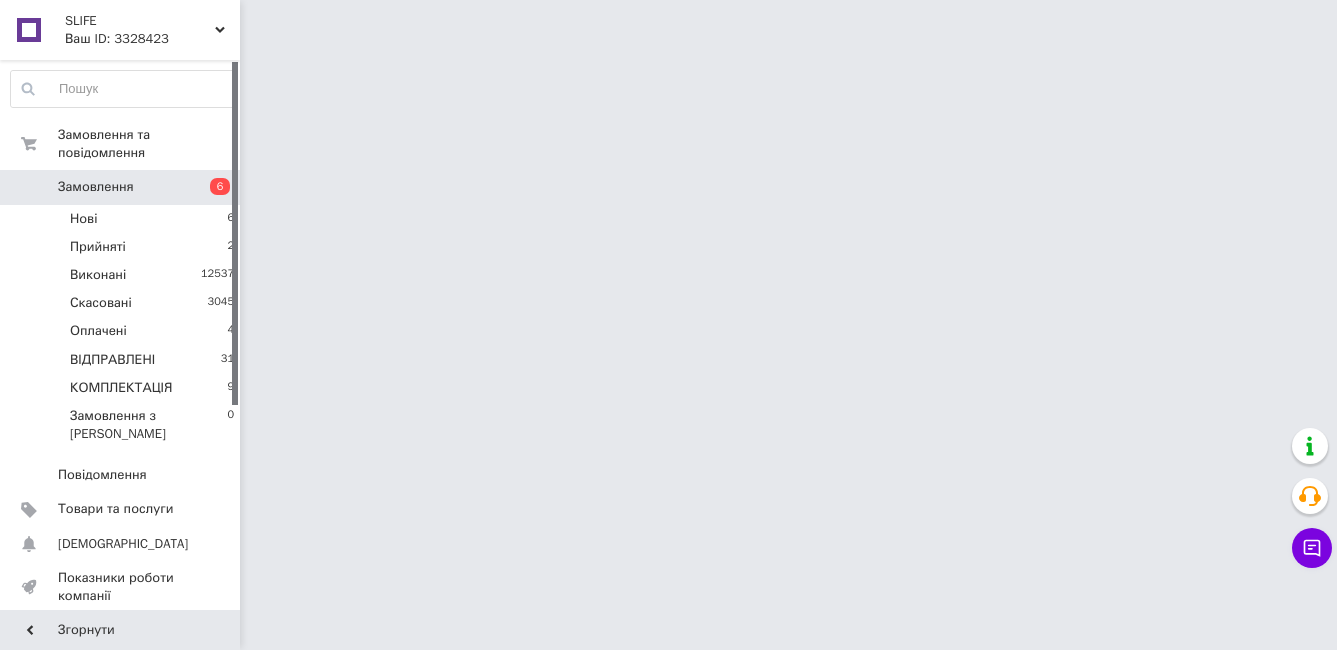 scroll, scrollTop: 0, scrollLeft: 0, axis: both 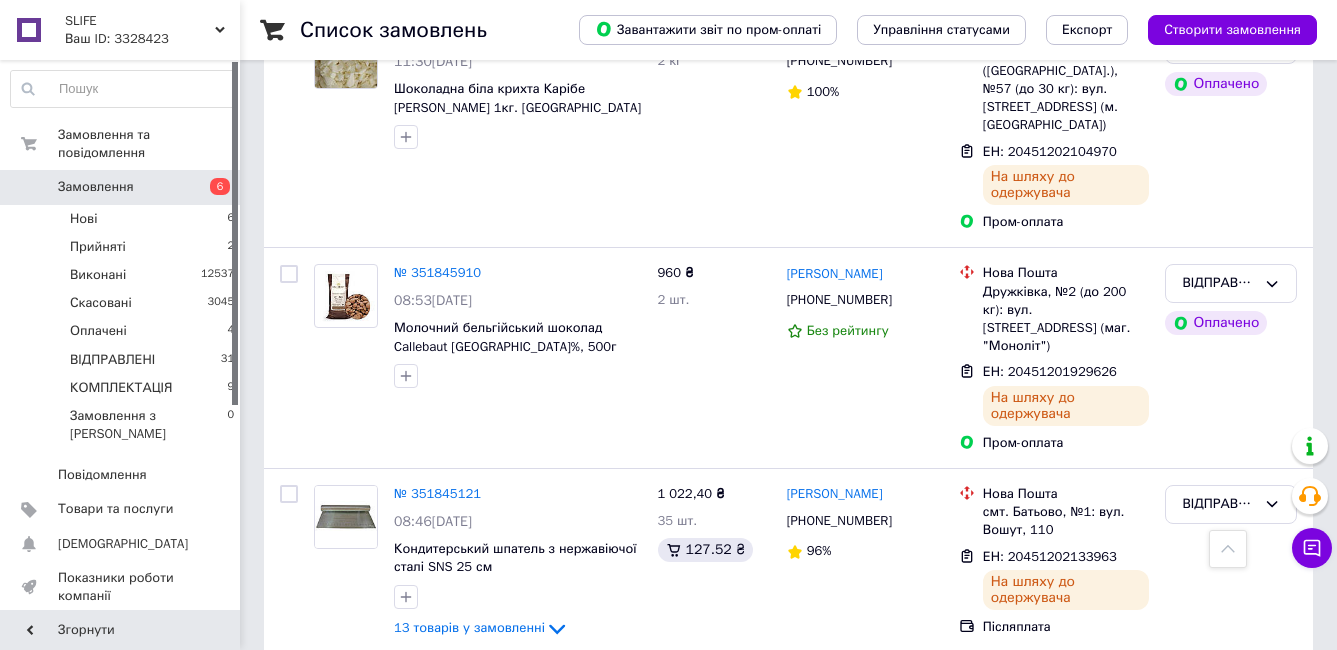 click on "Замовлення" at bounding box center (96, 187) 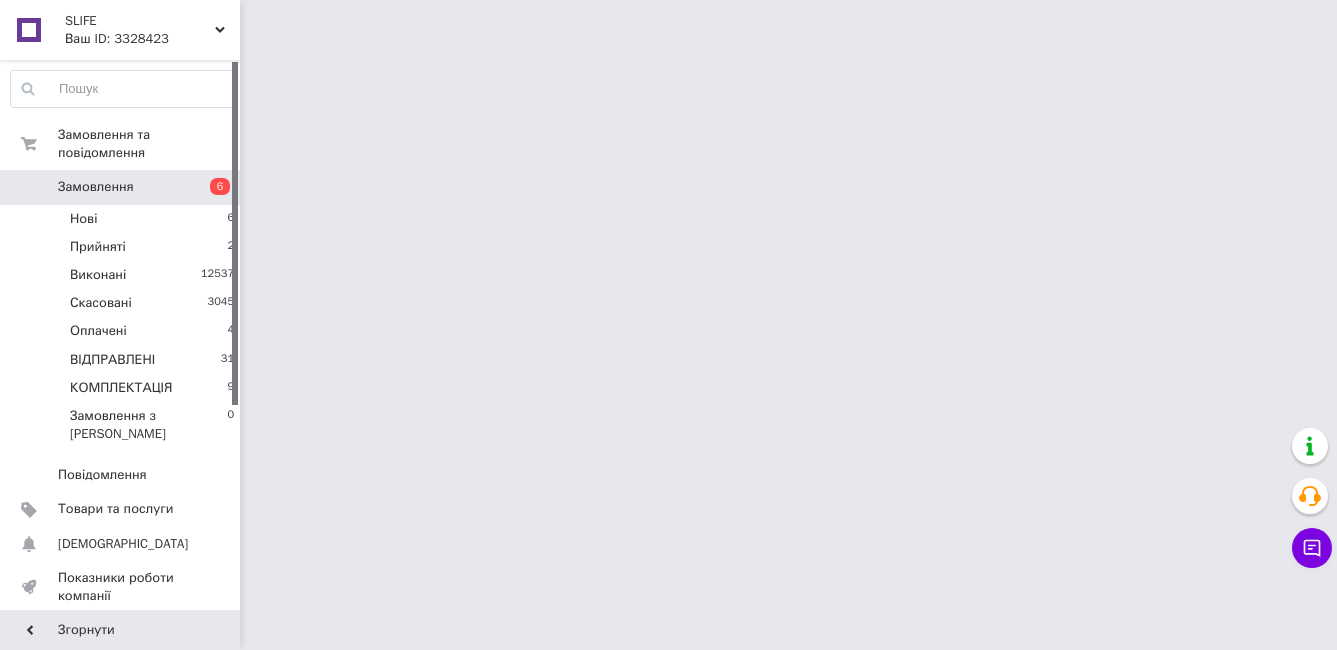 scroll, scrollTop: 0, scrollLeft: 0, axis: both 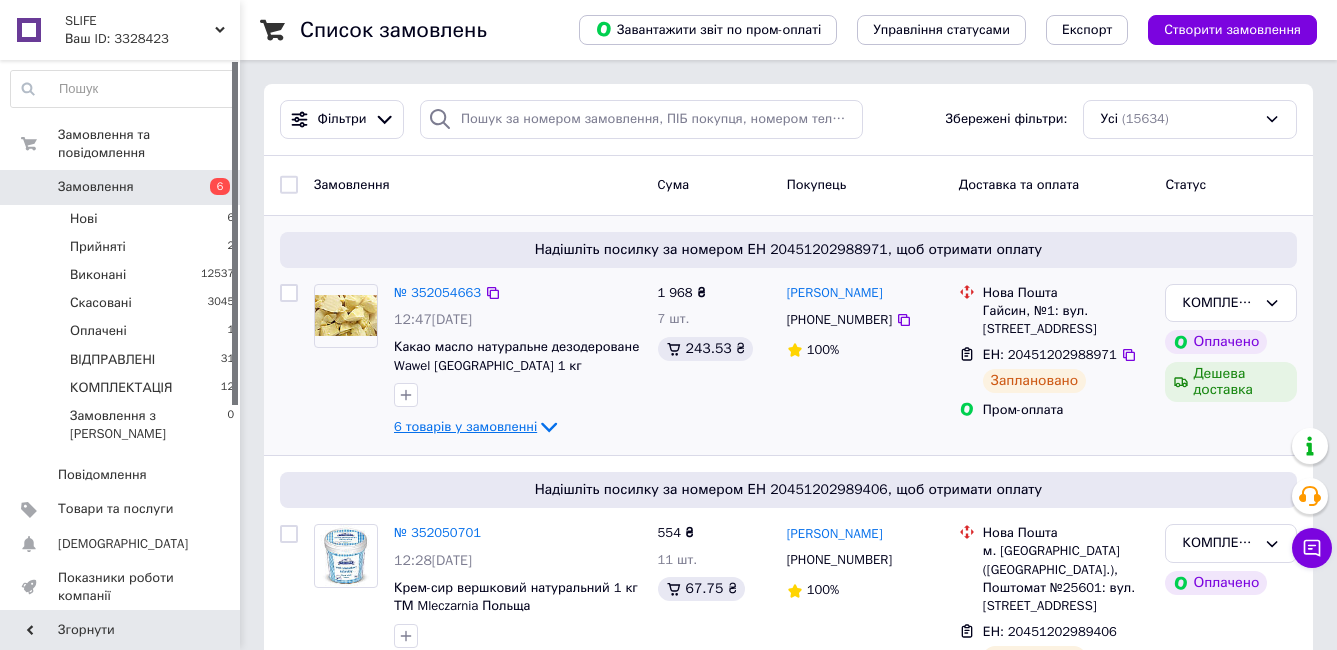 click on "6 товарів у замовленні" at bounding box center [465, 426] 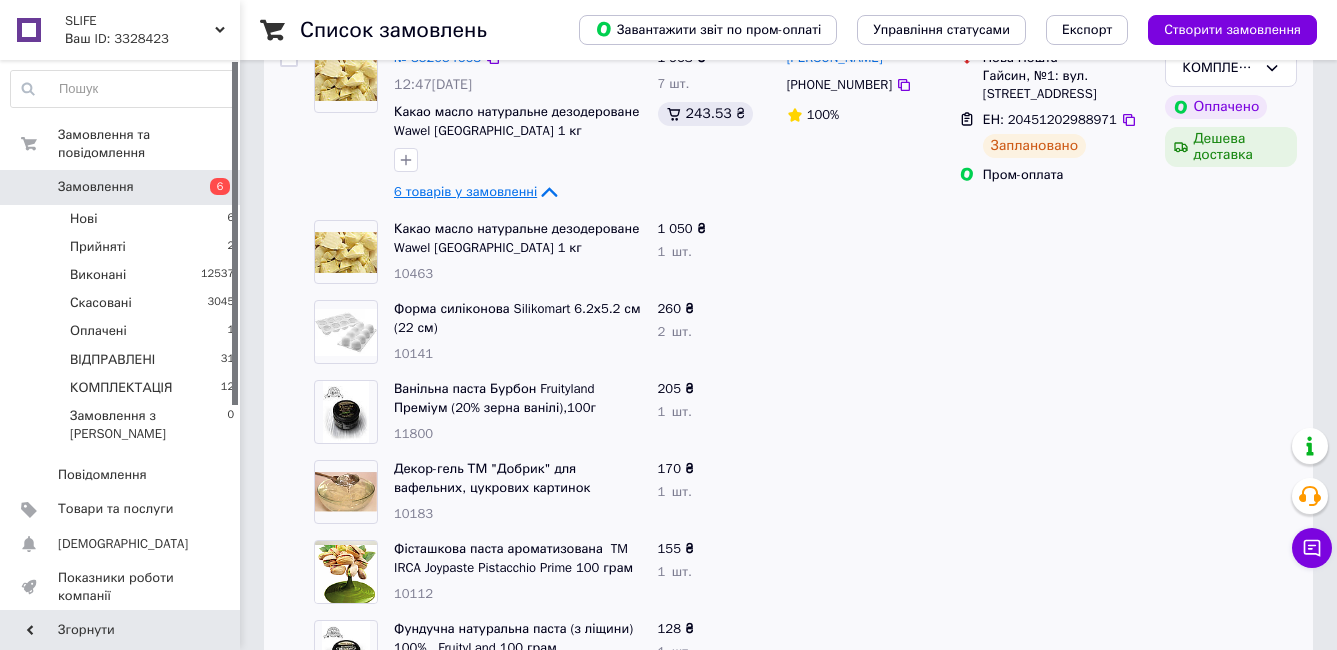 scroll, scrollTop: 200, scrollLeft: 0, axis: vertical 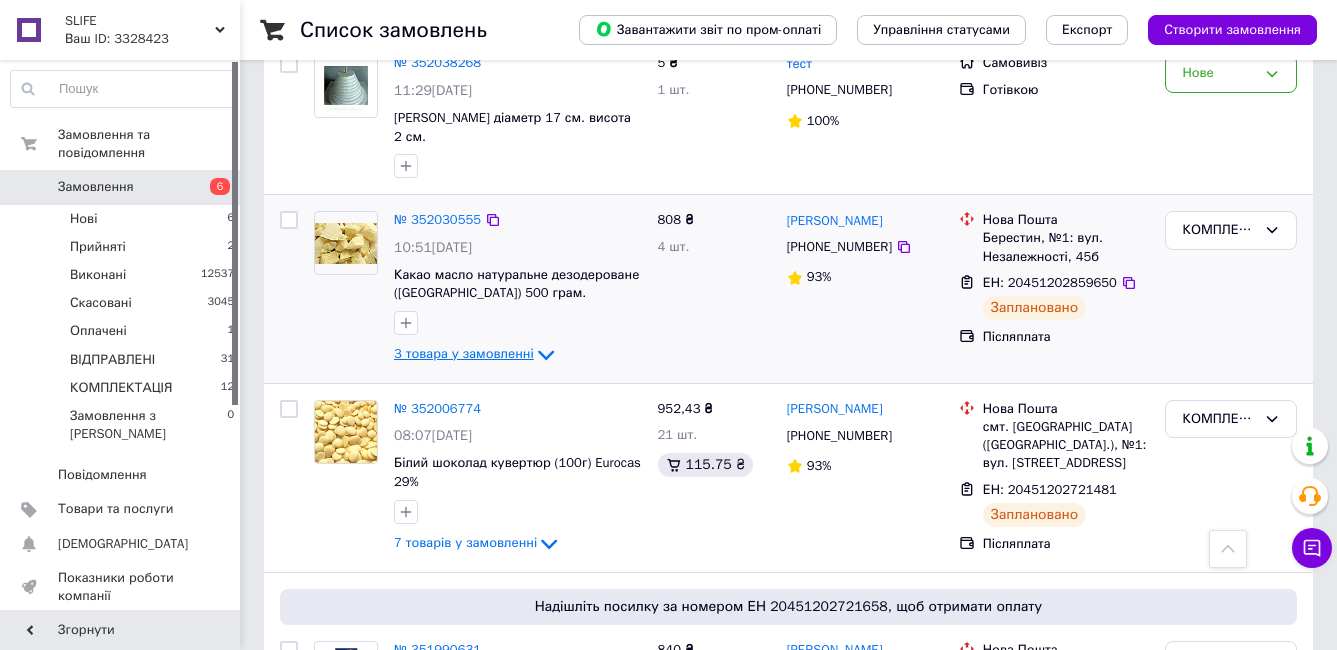click on "3 товара у замовленні" at bounding box center [464, 354] 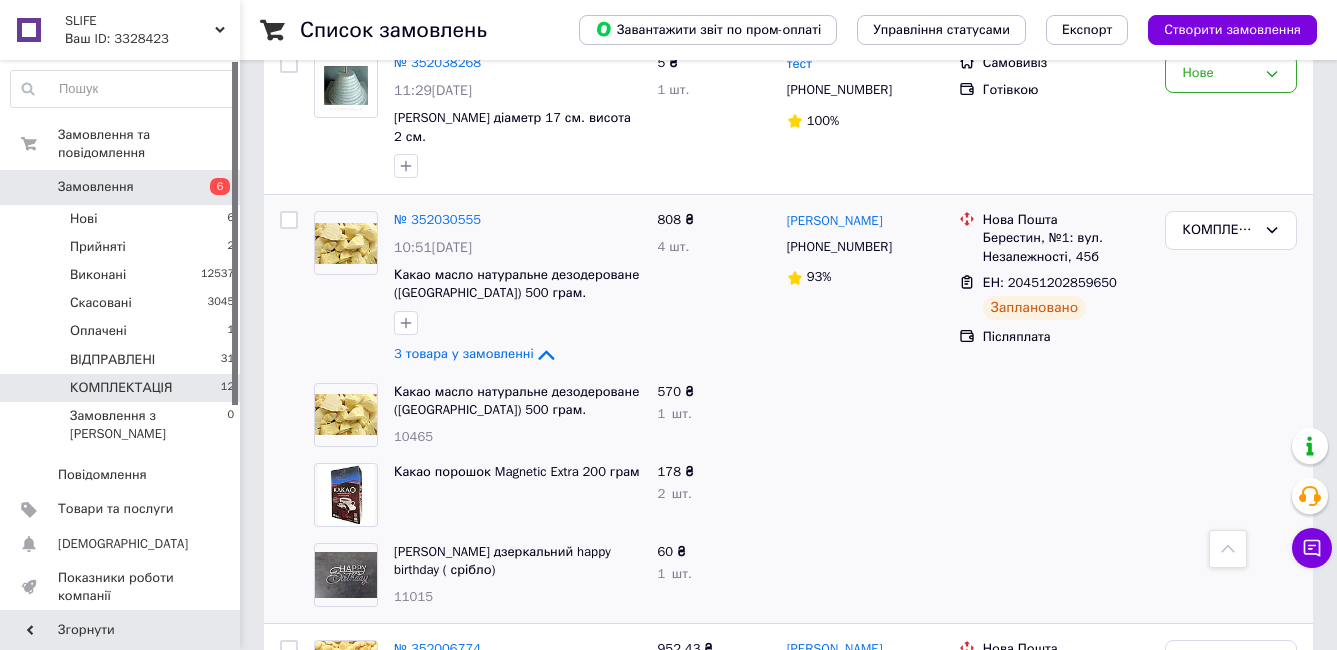 click on "КОМПЛЕКТАЦІЯ 12" at bounding box center [123, 388] 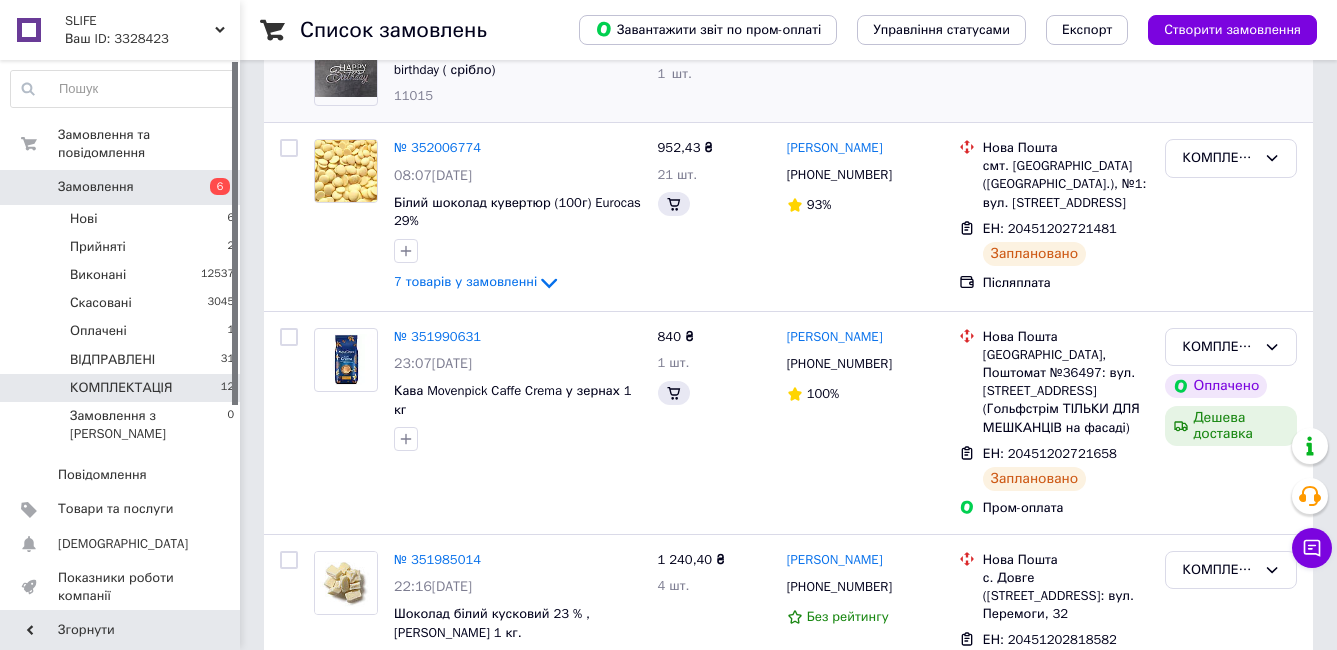 scroll, scrollTop: 0, scrollLeft: 0, axis: both 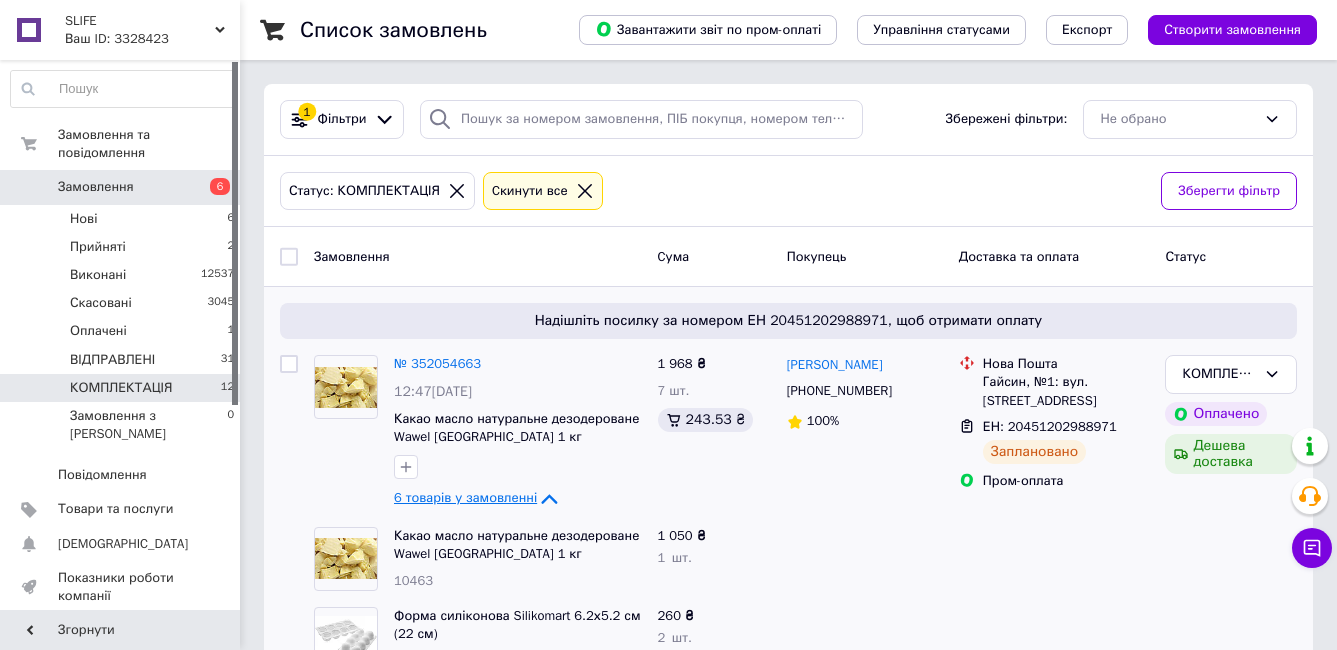 click on "КОМПЛЕКТАЦІЯ 12" at bounding box center [123, 388] 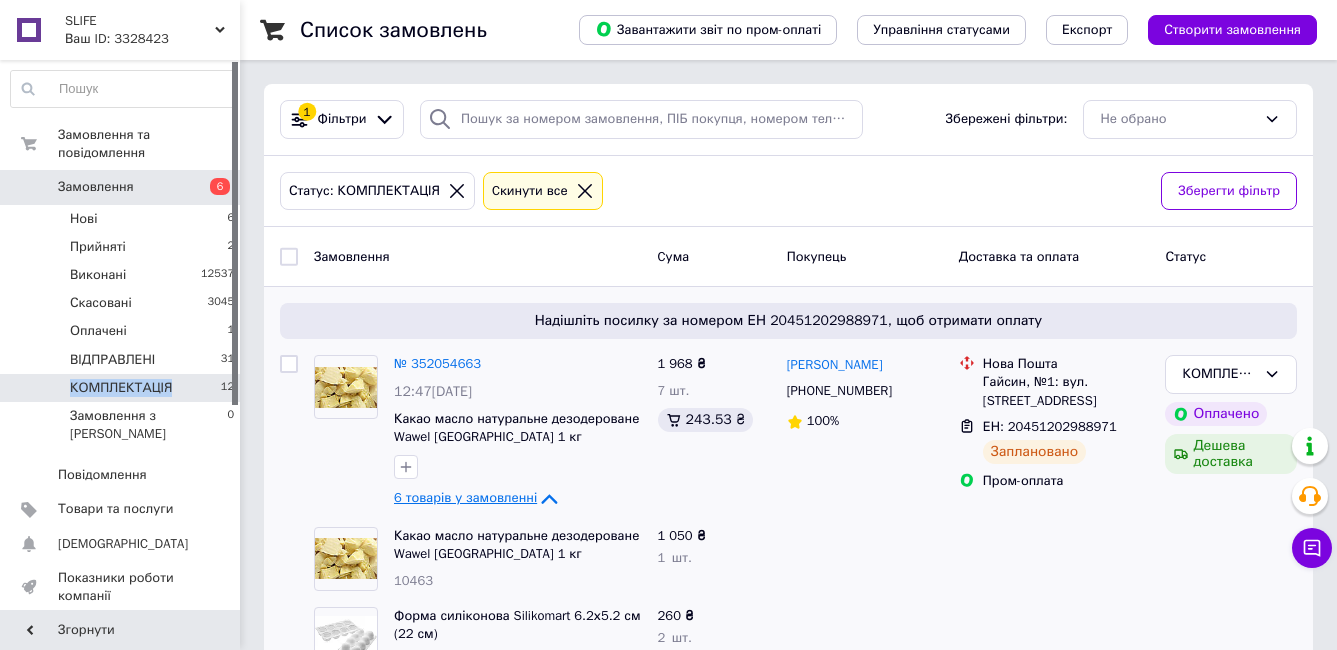 click on "6 товарів у замовленні" at bounding box center (465, 498) 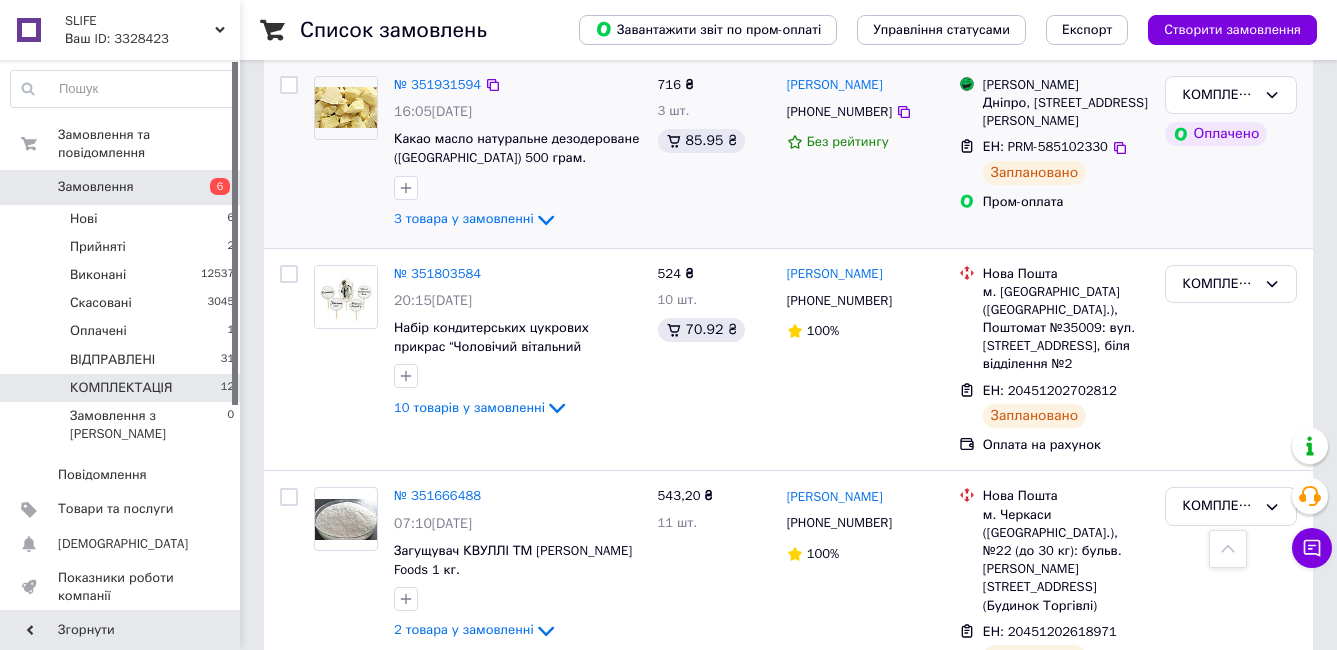 scroll, scrollTop: 2301, scrollLeft: 0, axis: vertical 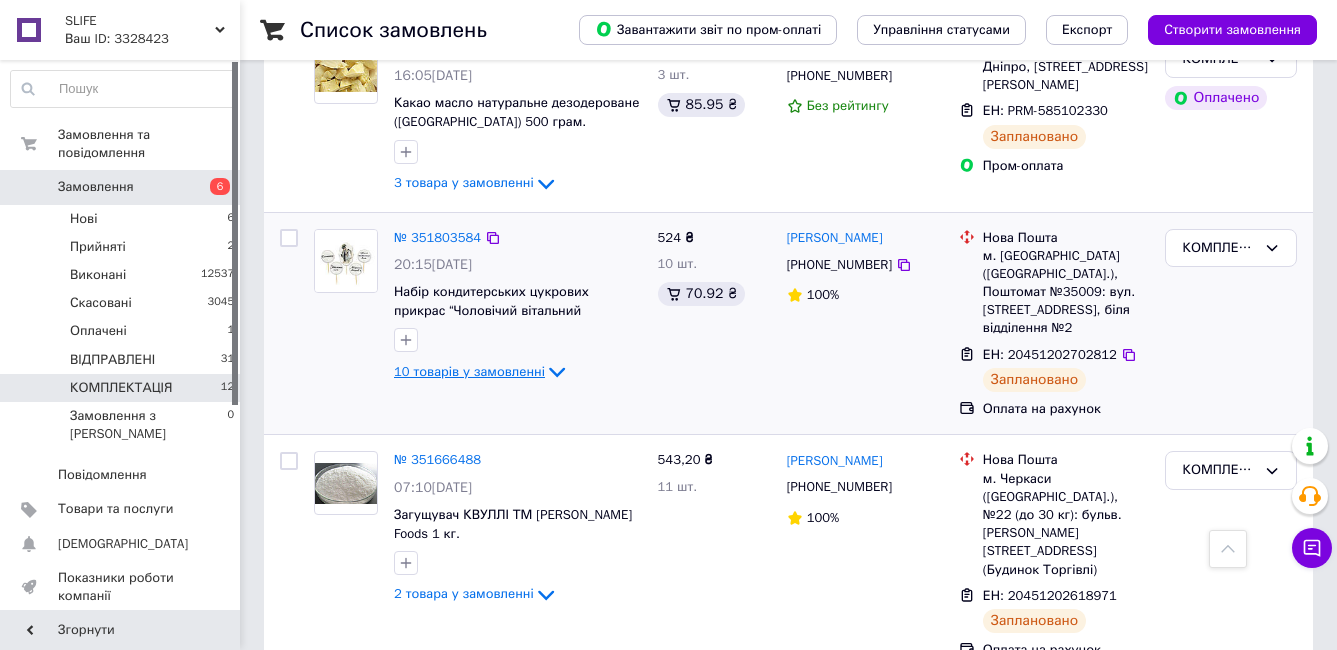click on "10 товарів у замовленні" at bounding box center (469, 371) 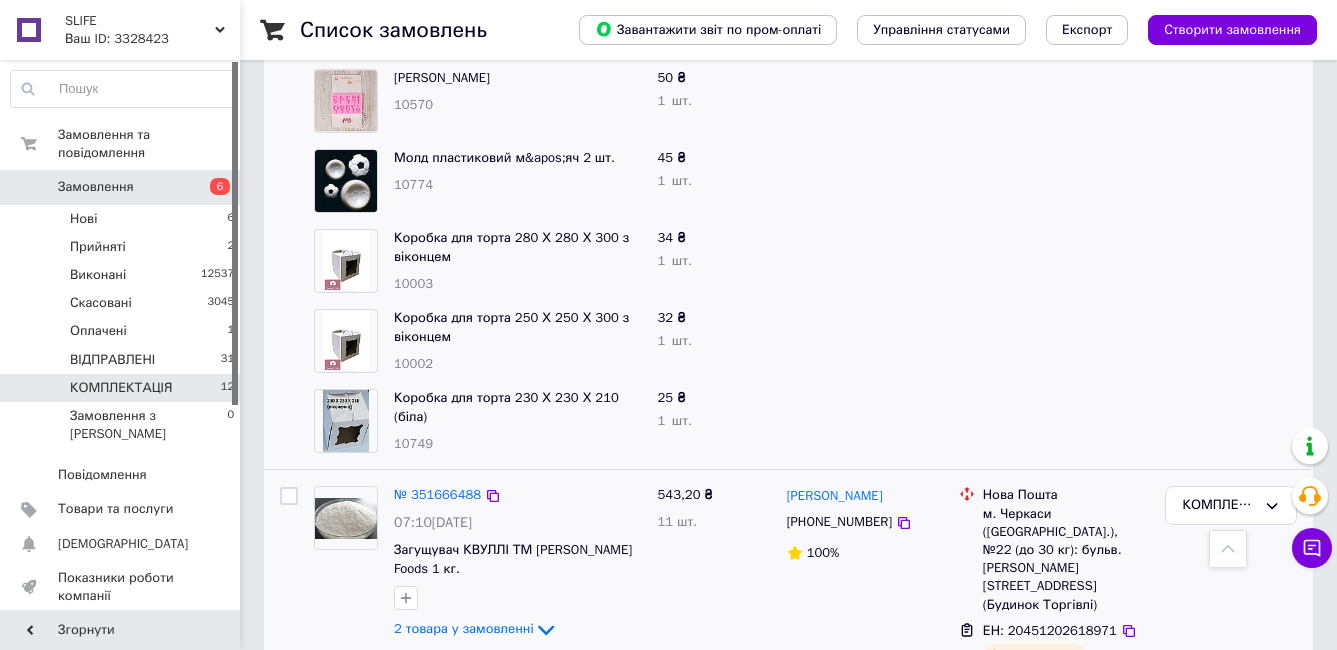 scroll, scrollTop: 3101, scrollLeft: 0, axis: vertical 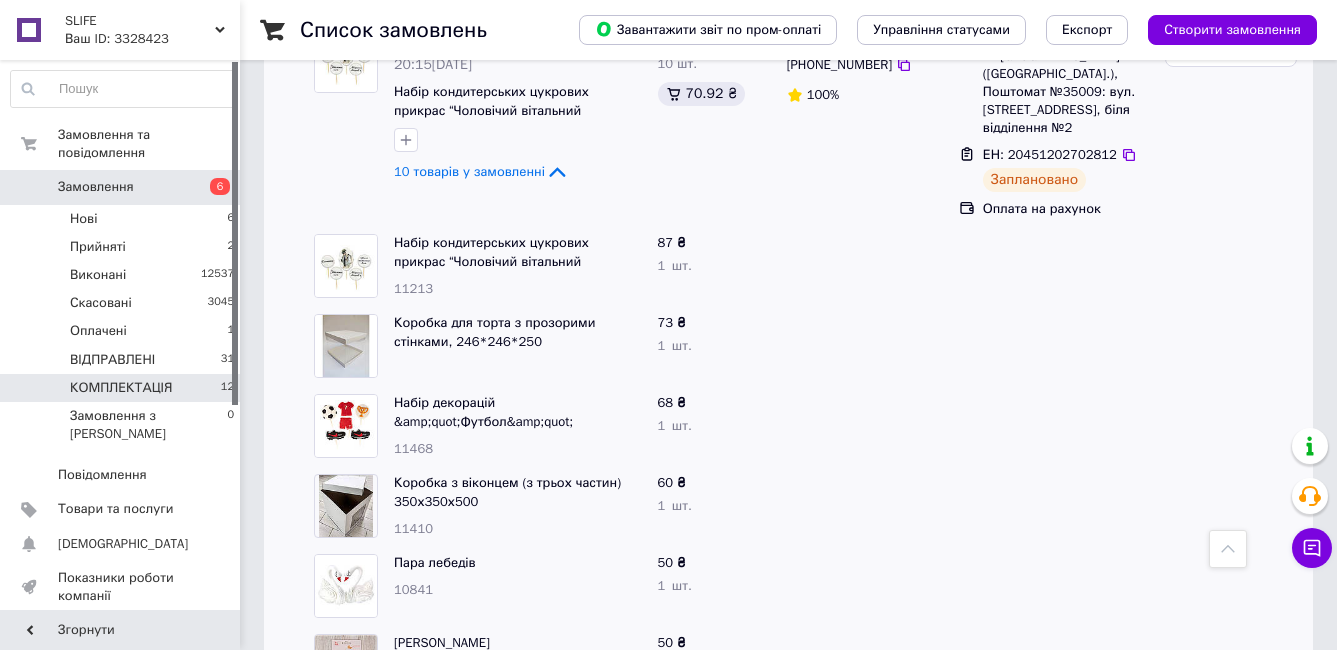 click on "10 товарів у замовленні" 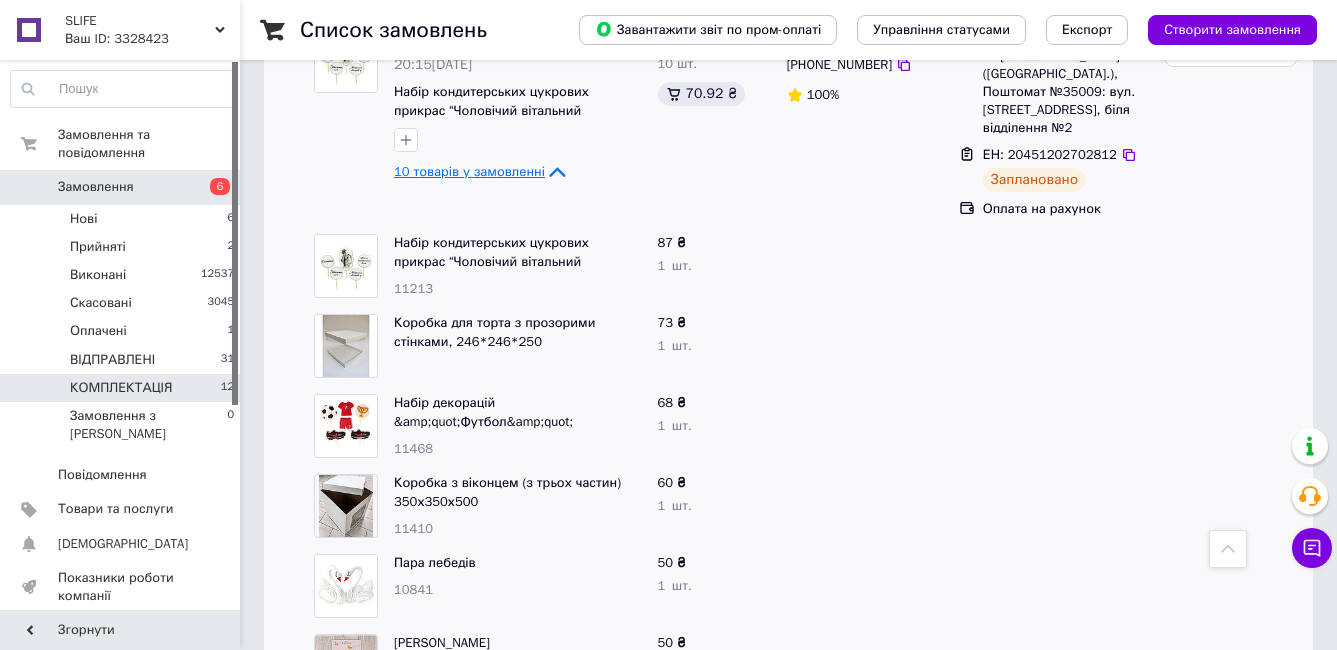 click on "10 товарів у замовленні" at bounding box center [469, 171] 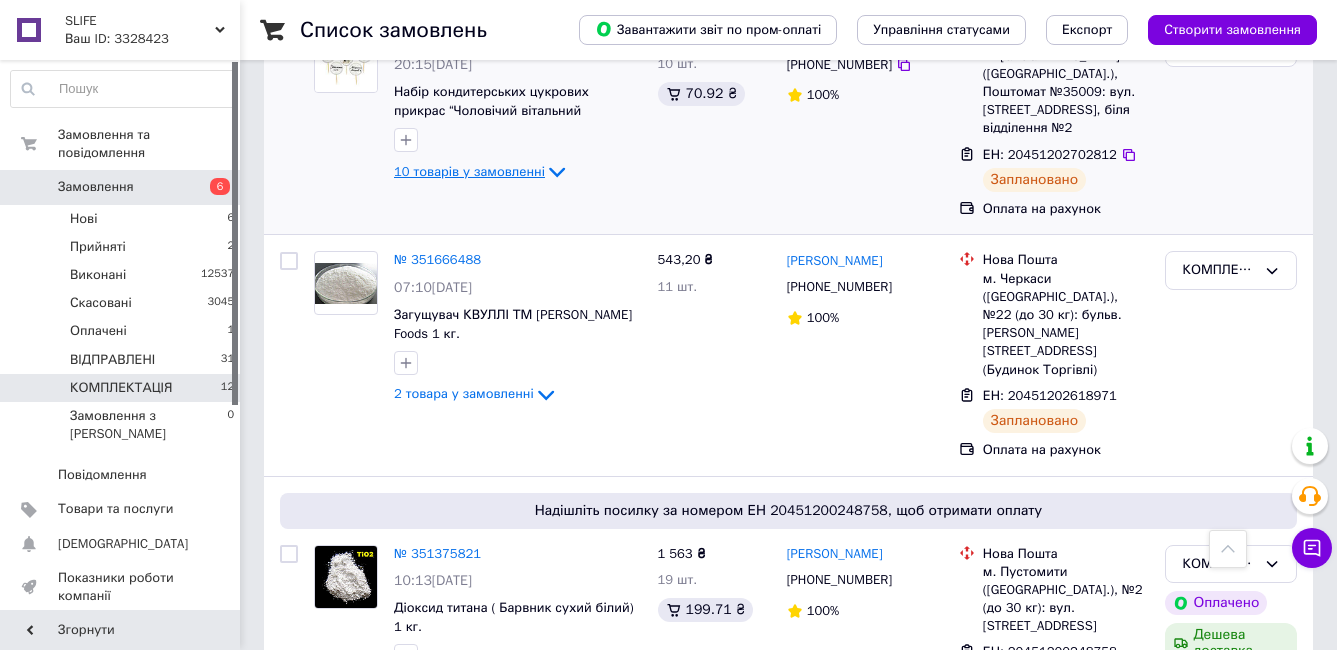 scroll, scrollTop: 2500, scrollLeft: 0, axis: vertical 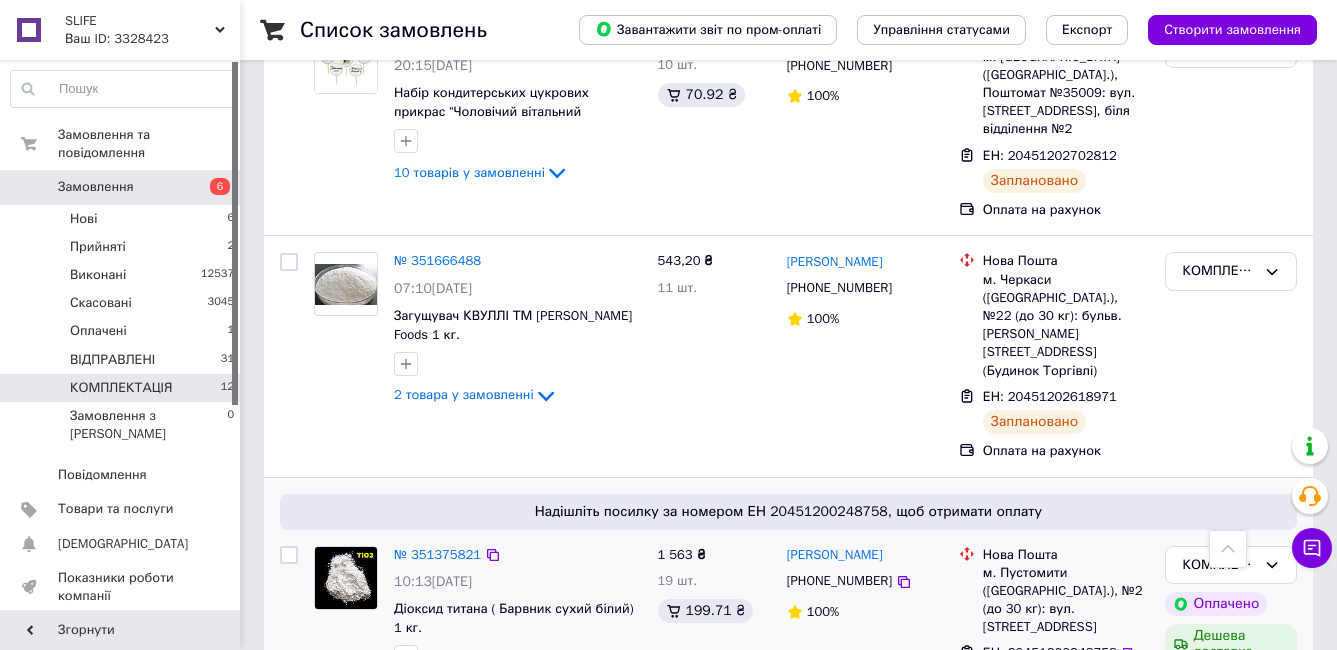 click on "10 товарів у замовленні" at bounding box center [469, 688] 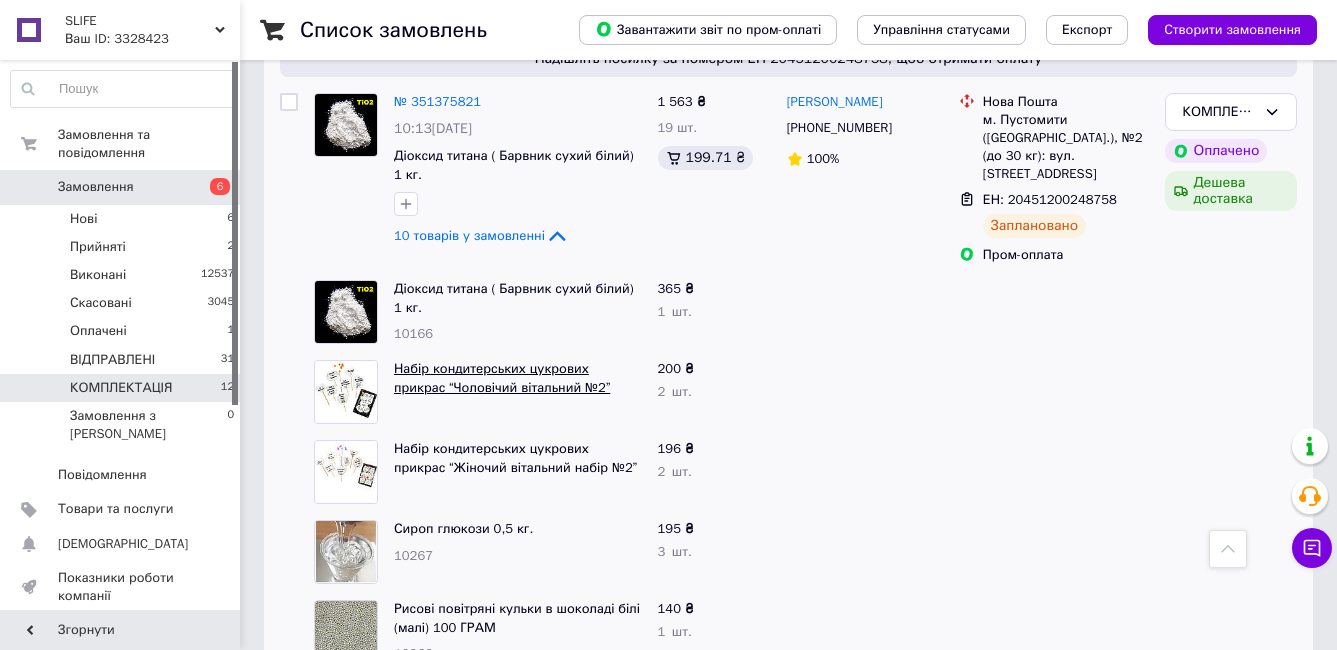 scroll, scrollTop: 2901, scrollLeft: 0, axis: vertical 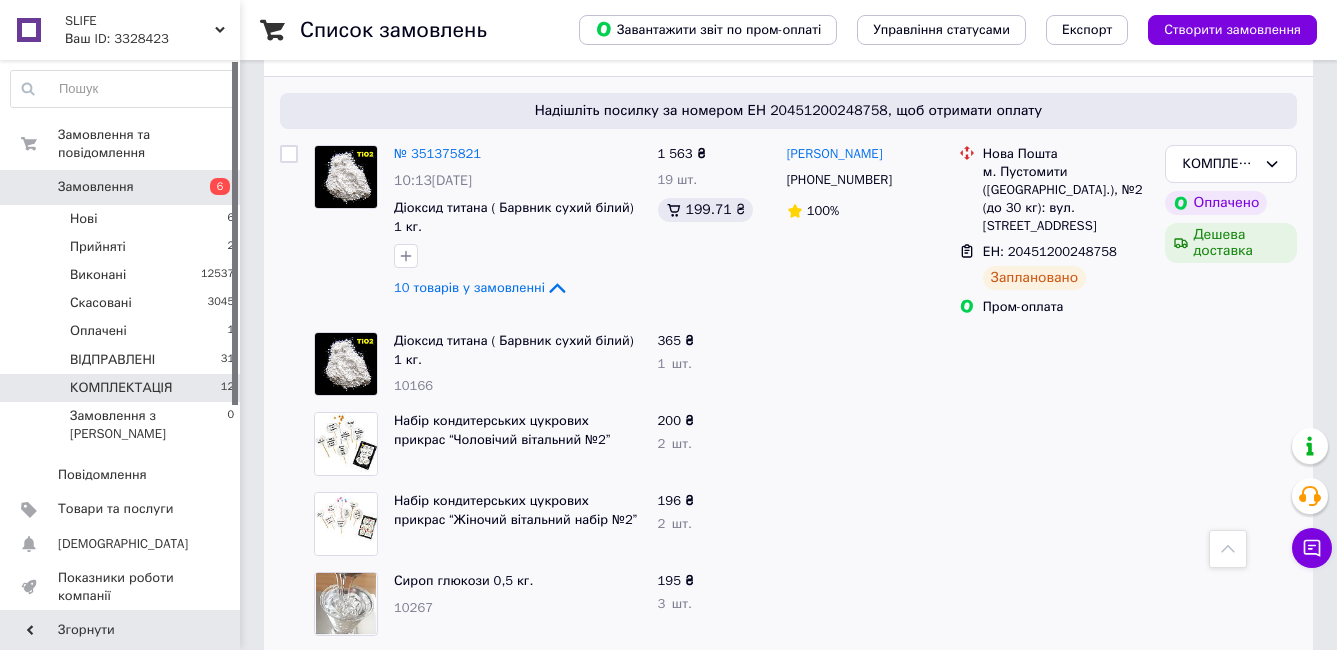 drag, startPoint x: 497, startPoint y: 266, endPoint x: 1076, endPoint y: 356, distance: 585.95306 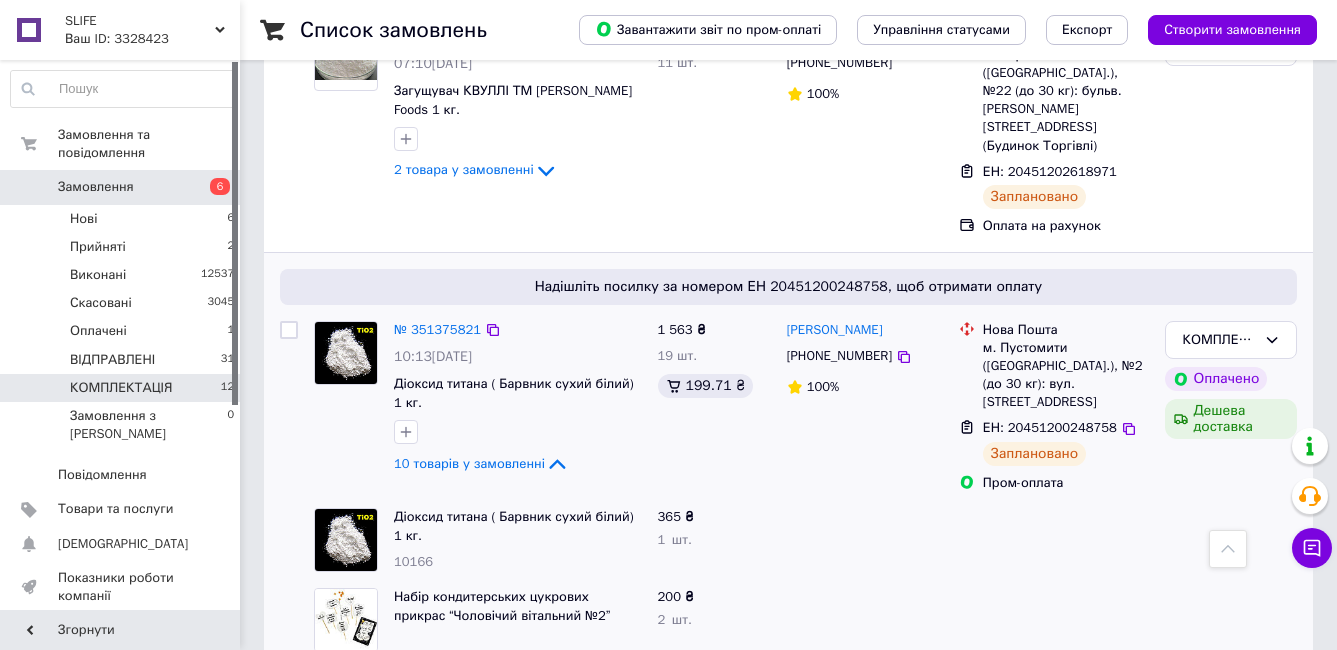 scroll, scrollTop: 2701, scrollLeft: 0, axis: vertical 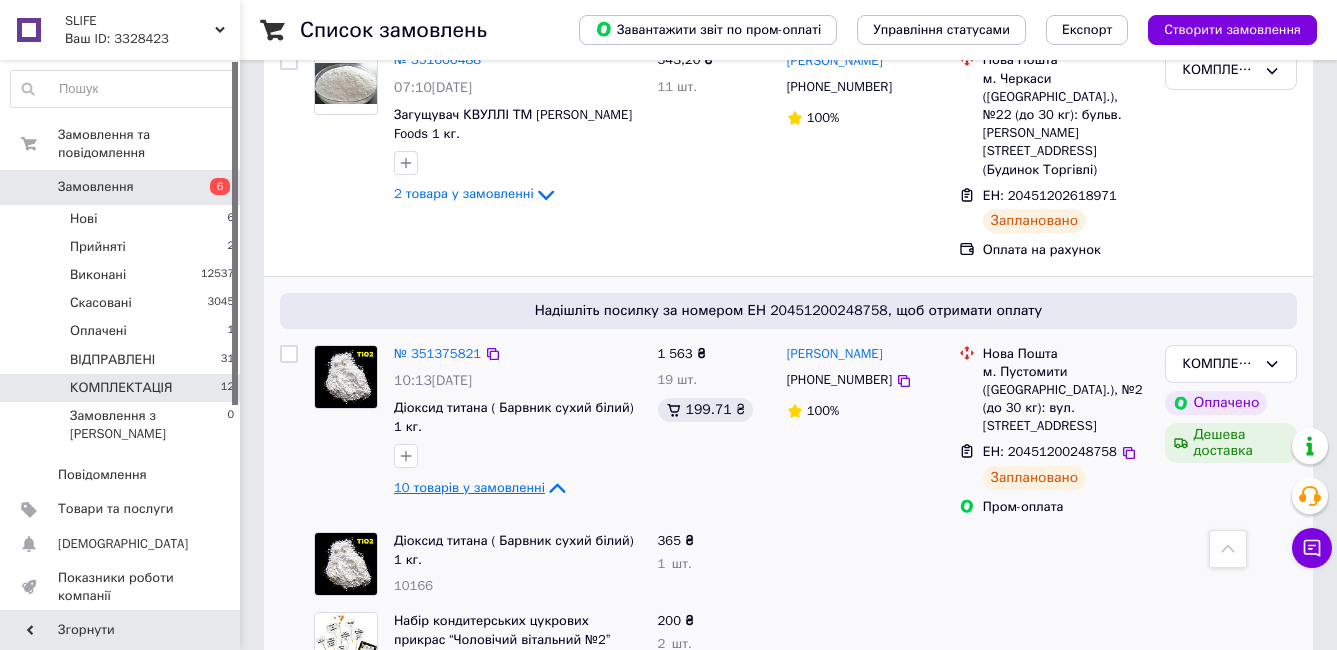 click on "10 товарів у замовленні" at bounding box center (469, 487) 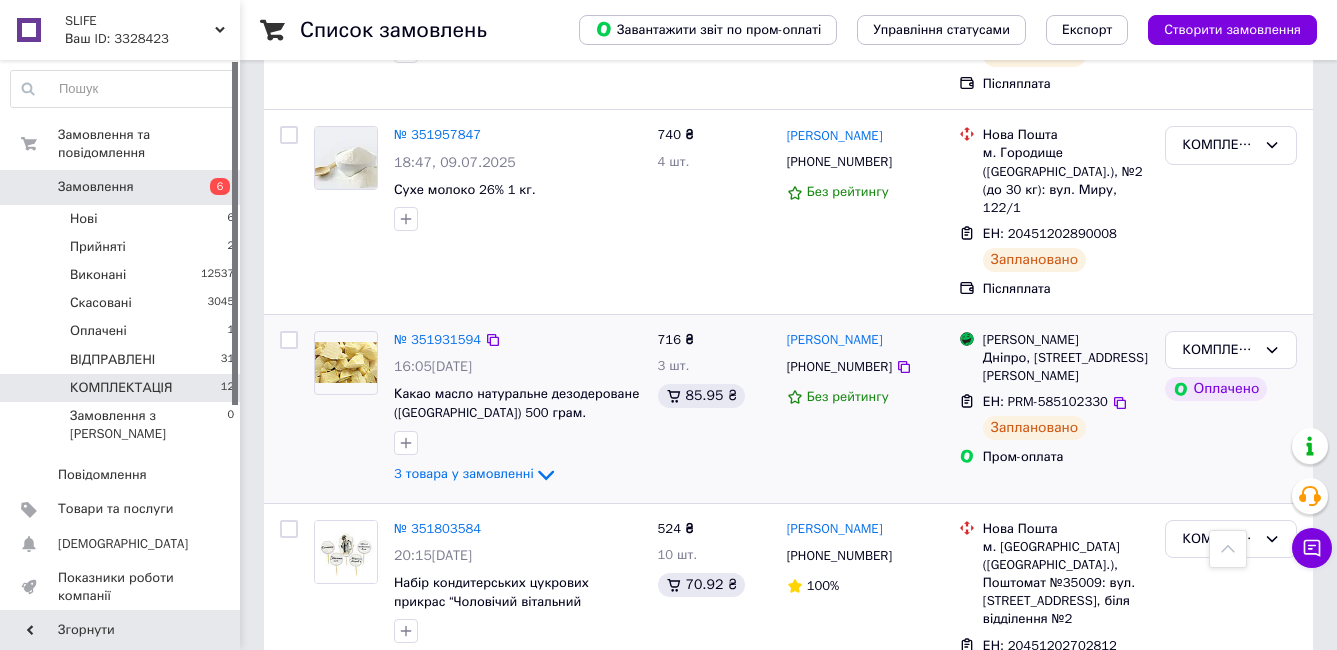 scroll, scrollTop: 2000, scrollLeft: 0, axis: vertical 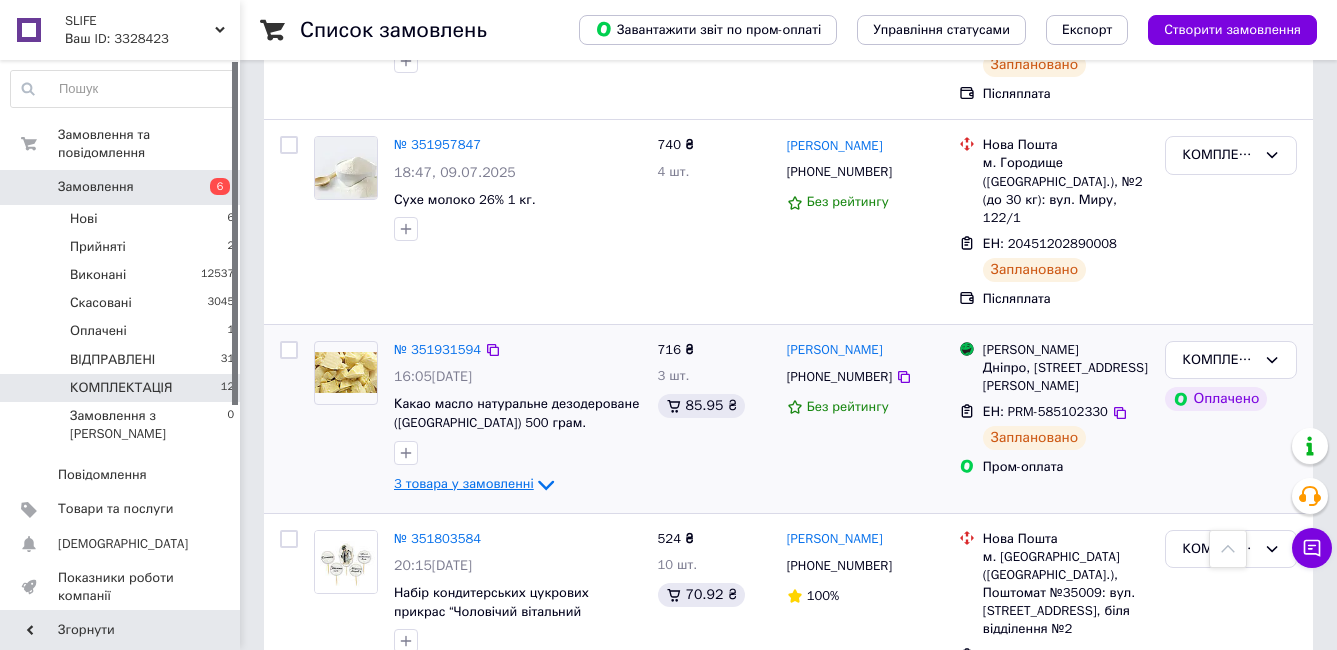 click on "3 товара у замовленні" at bounding box center [464, 483] 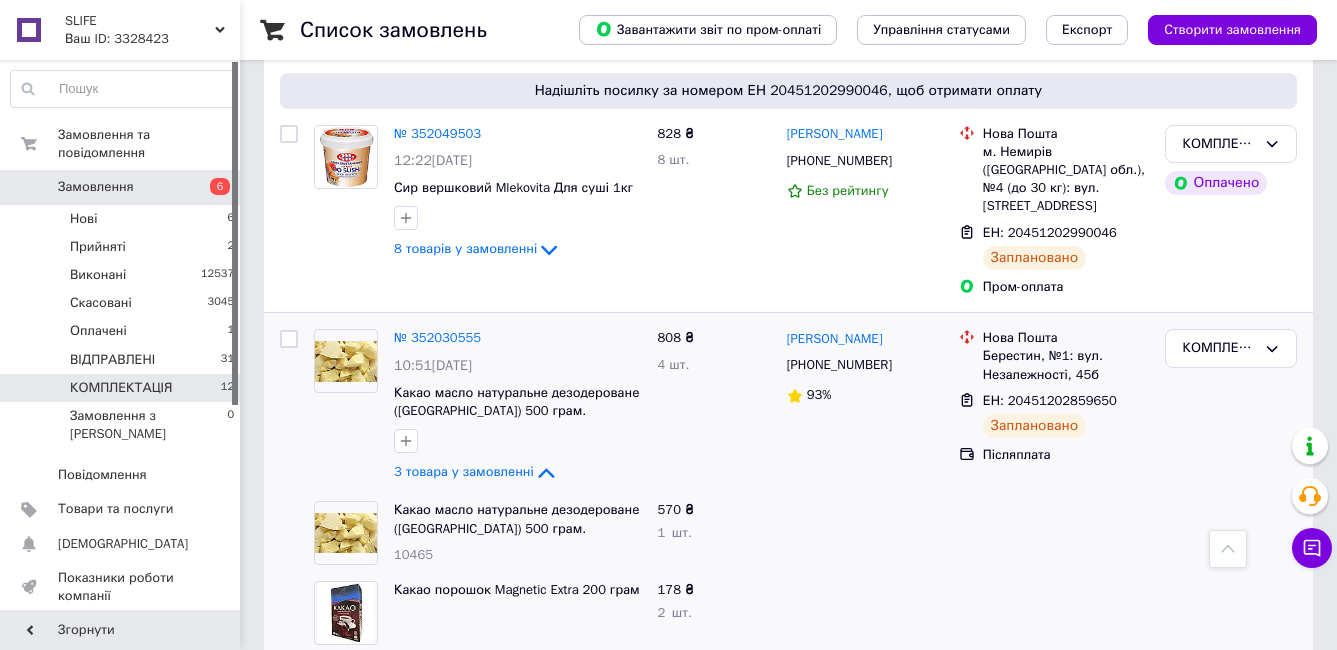 scroll, scrollTop: 700, scrollLeft: 0, axis: vertical 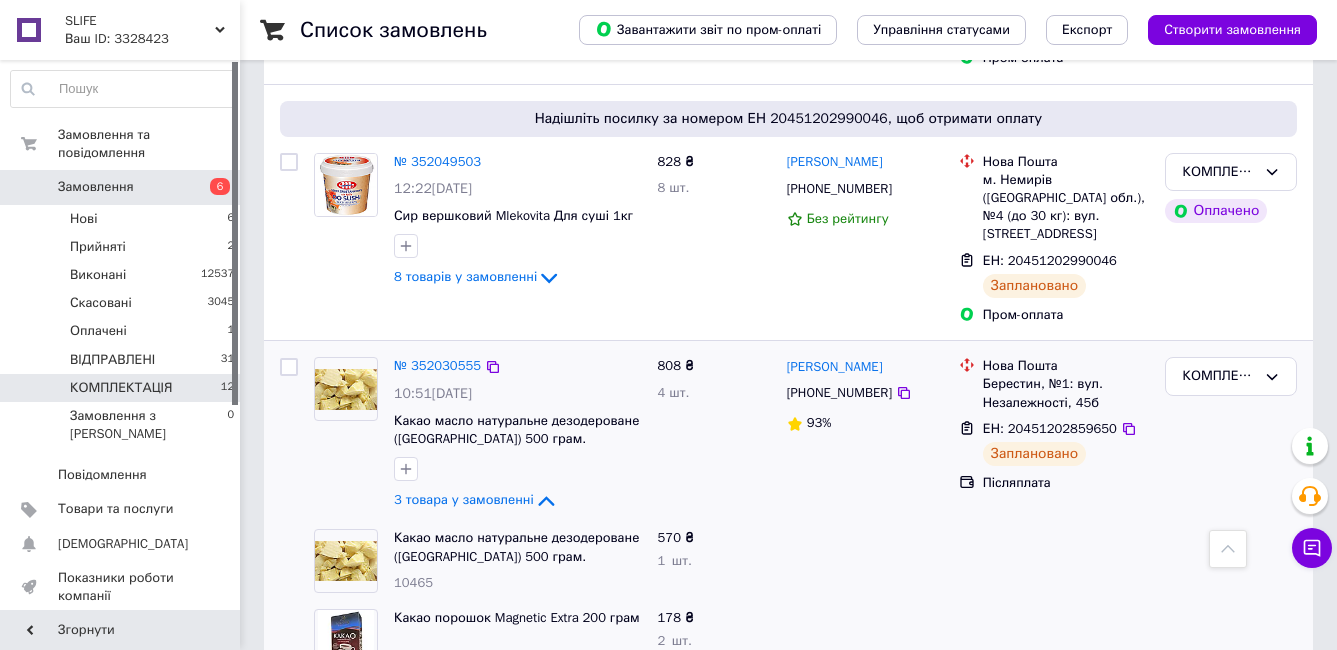click on "№ 352030555 10:51, 10.07.2025 Какао масло натуральне дезодероване (Польща) 500 грам. 3 товара у замовленні" at bounding box center (518, 435) 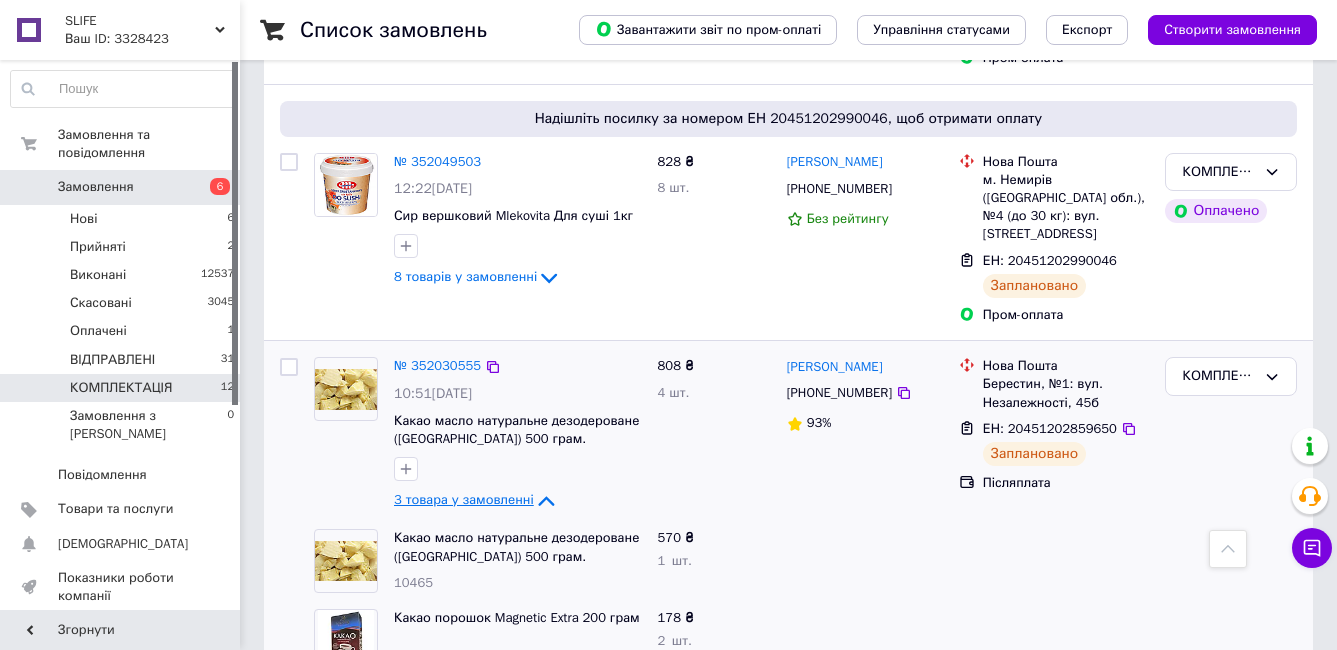 click on "3 товара у замовленні" at bounding box center [464, 500] 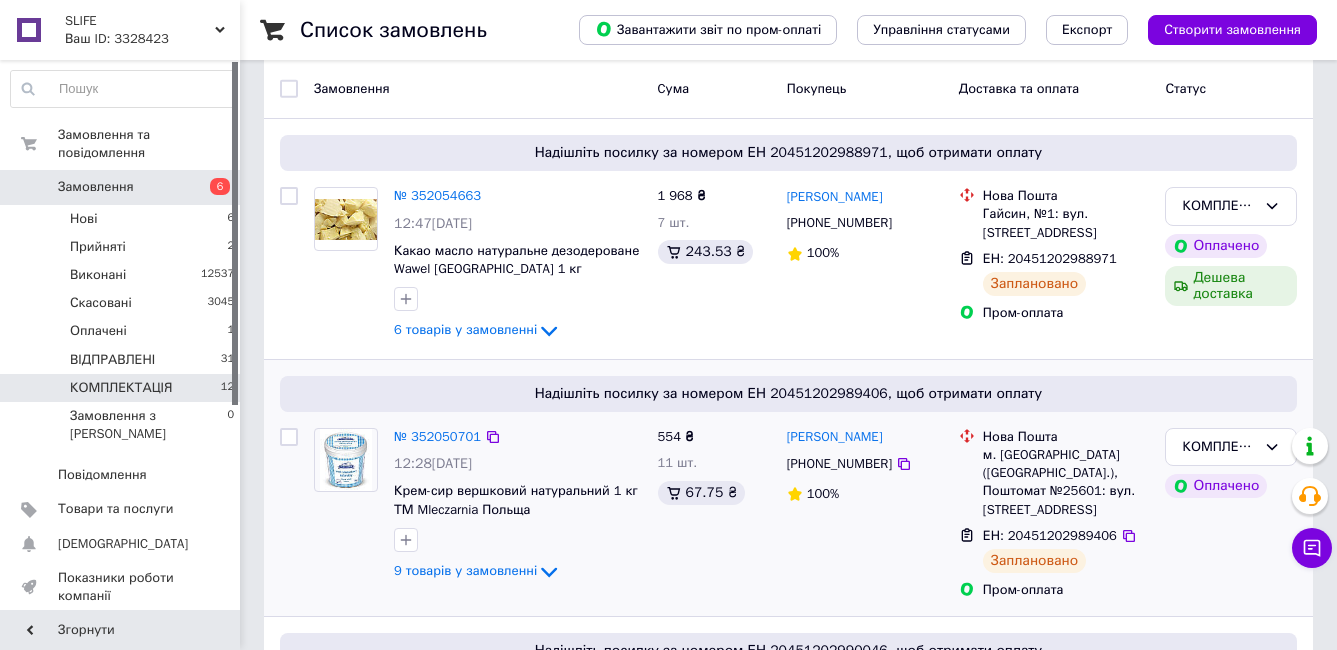 scroll, scrollTop: 0, scrollLeft: 0, axis: both 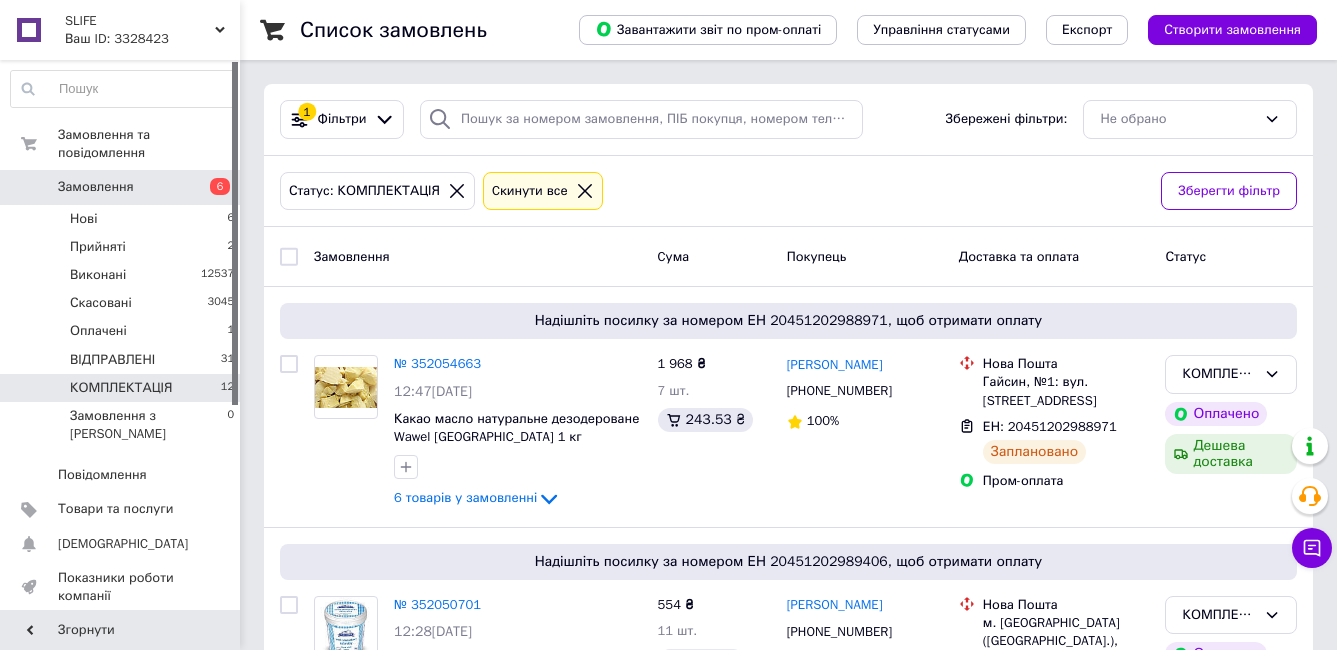 click on "КОМПЛЕКТАЦІЯ" at bounding box center [121, 388] 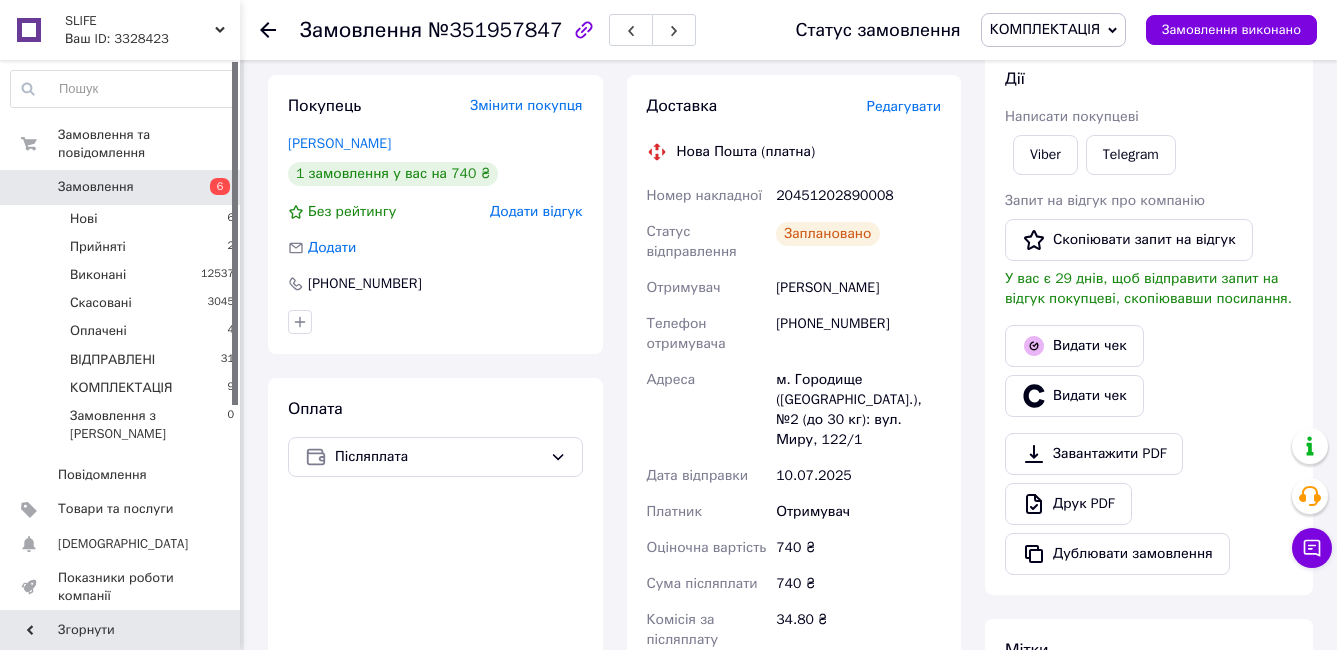 scroll, scrollTop: 500, scrollLeft: 0, axis: vertical 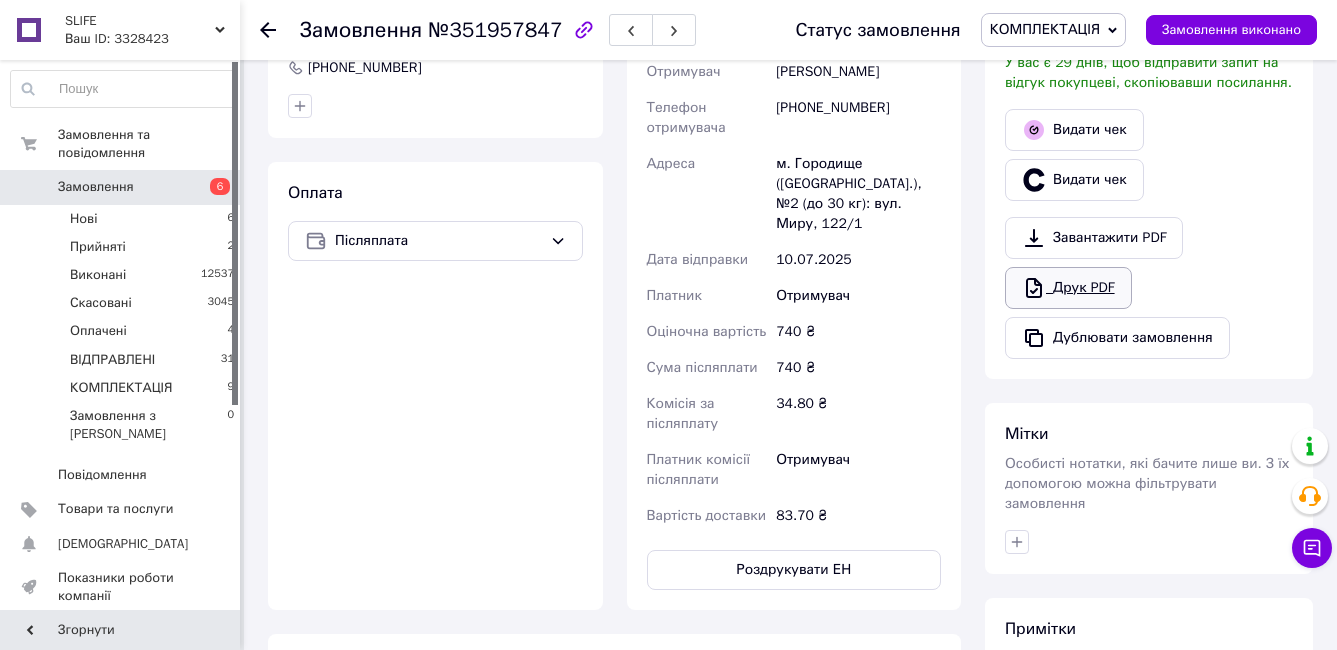 click on "Друк PDF" at bounding box center (1068, 288) 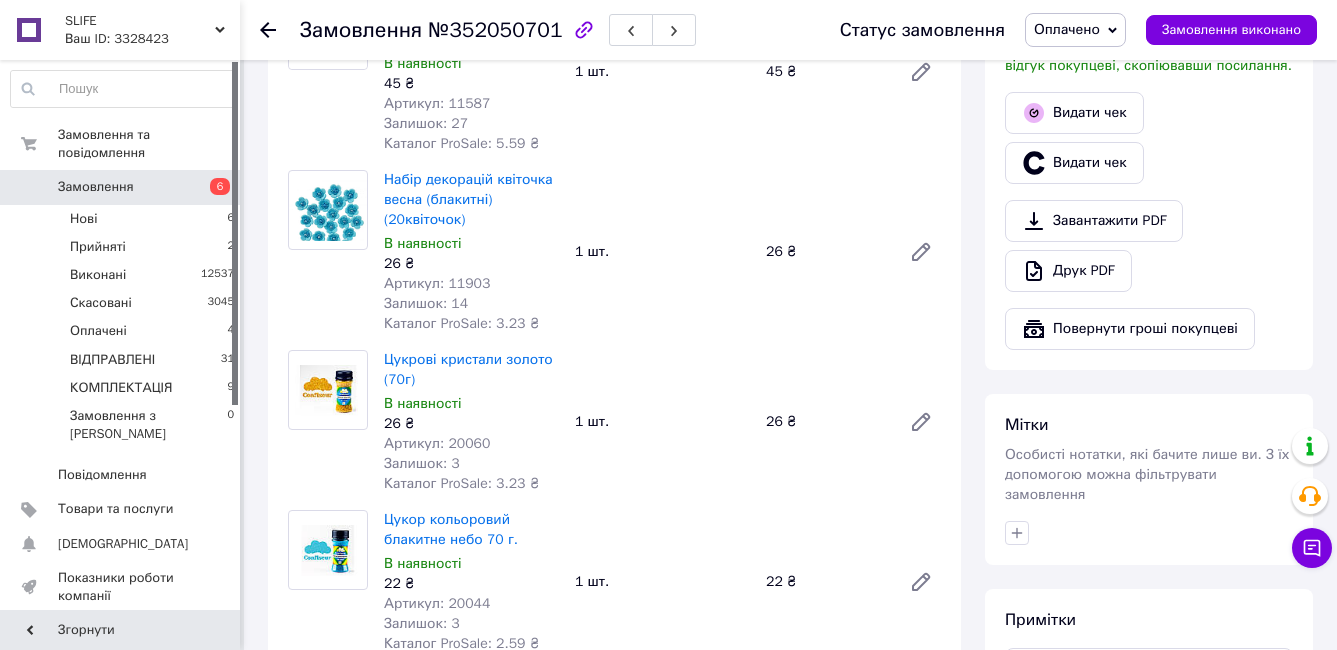 scroll, scrollTop: 1200, scrollLeft: 0, axis: vertical 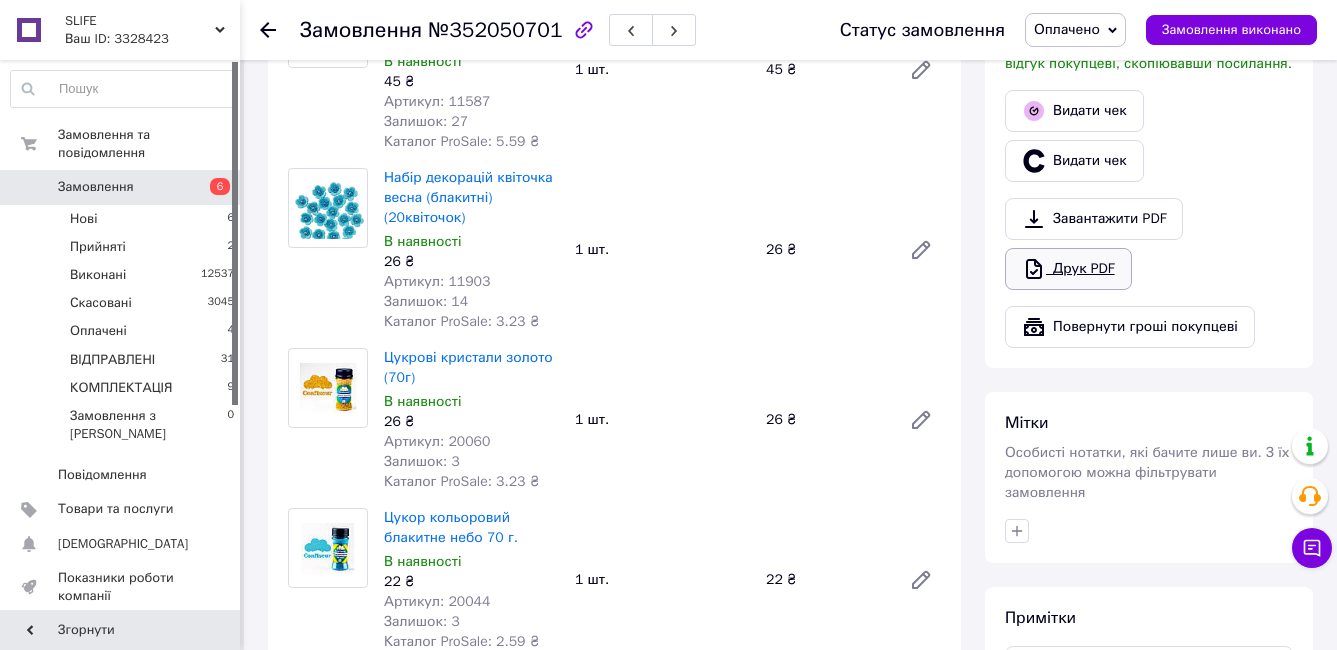 click 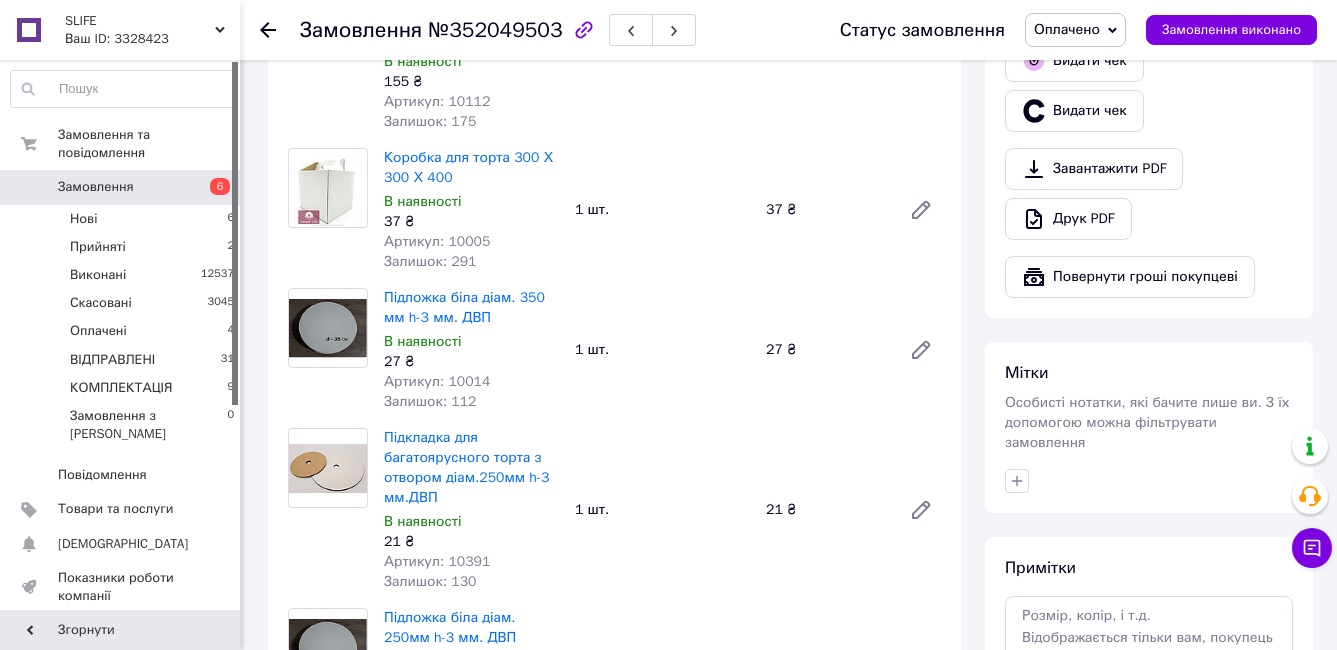 scroll, scrollTop: 1200, scrollLeft: 0, axis: vertical 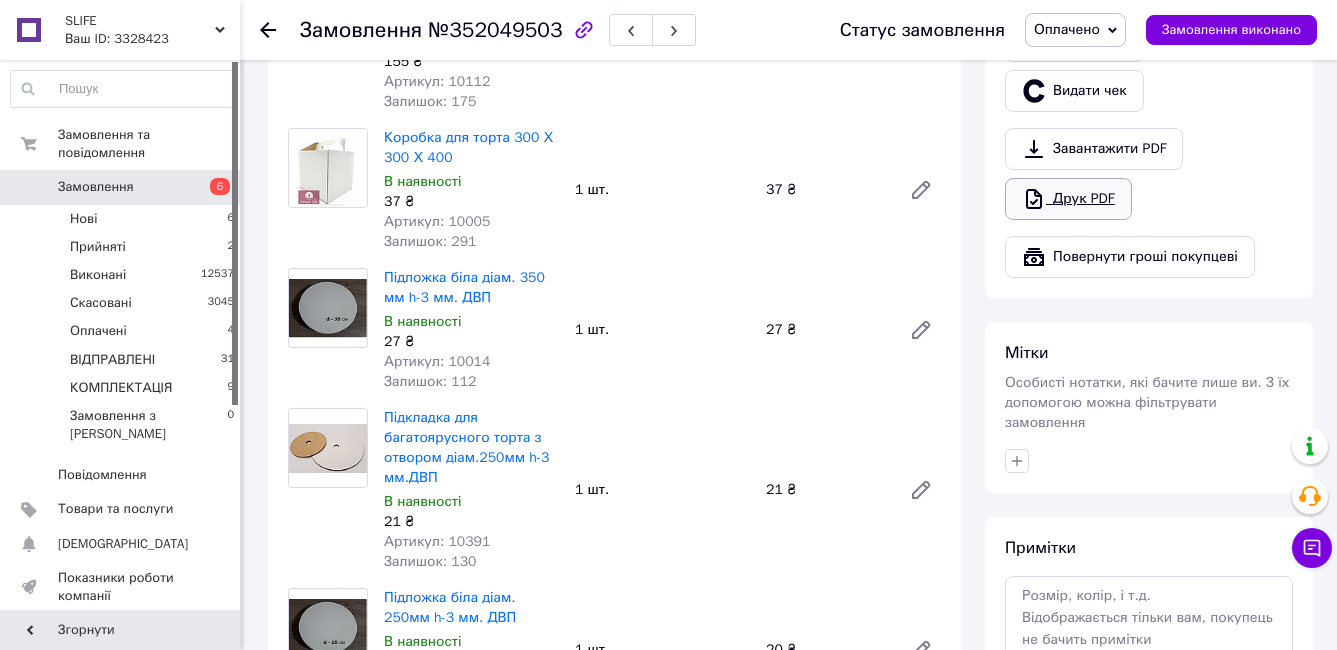 click on "Друк PDF" at bounding box center [1068, 199] 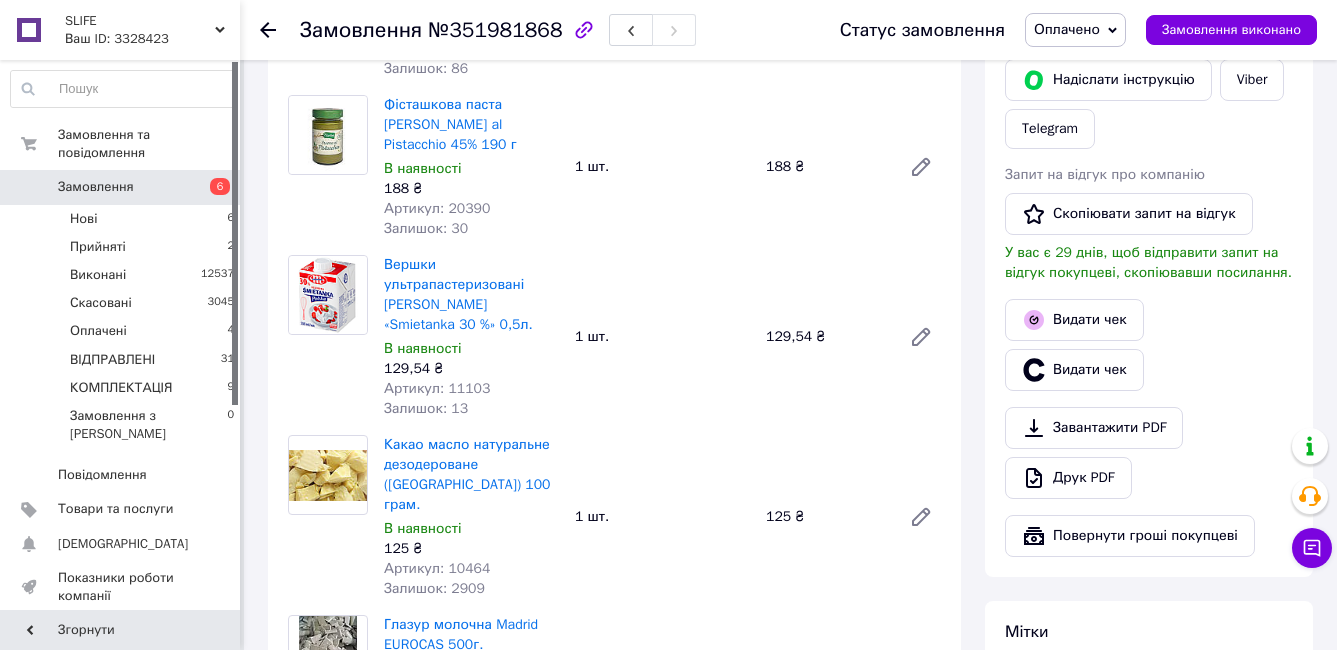 scroll, scrollTop: 1000, scrollLeft: 0, axis: vertical 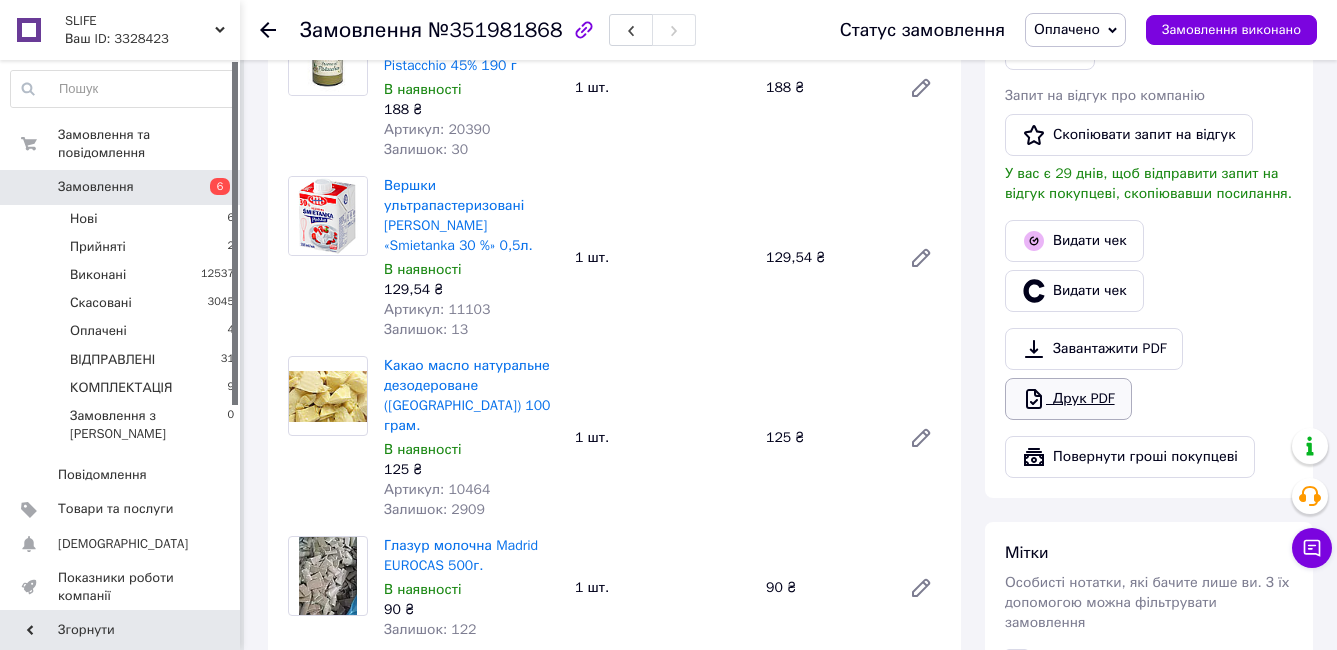 click on "Друк PDF" at bounding box center (1068, 399) 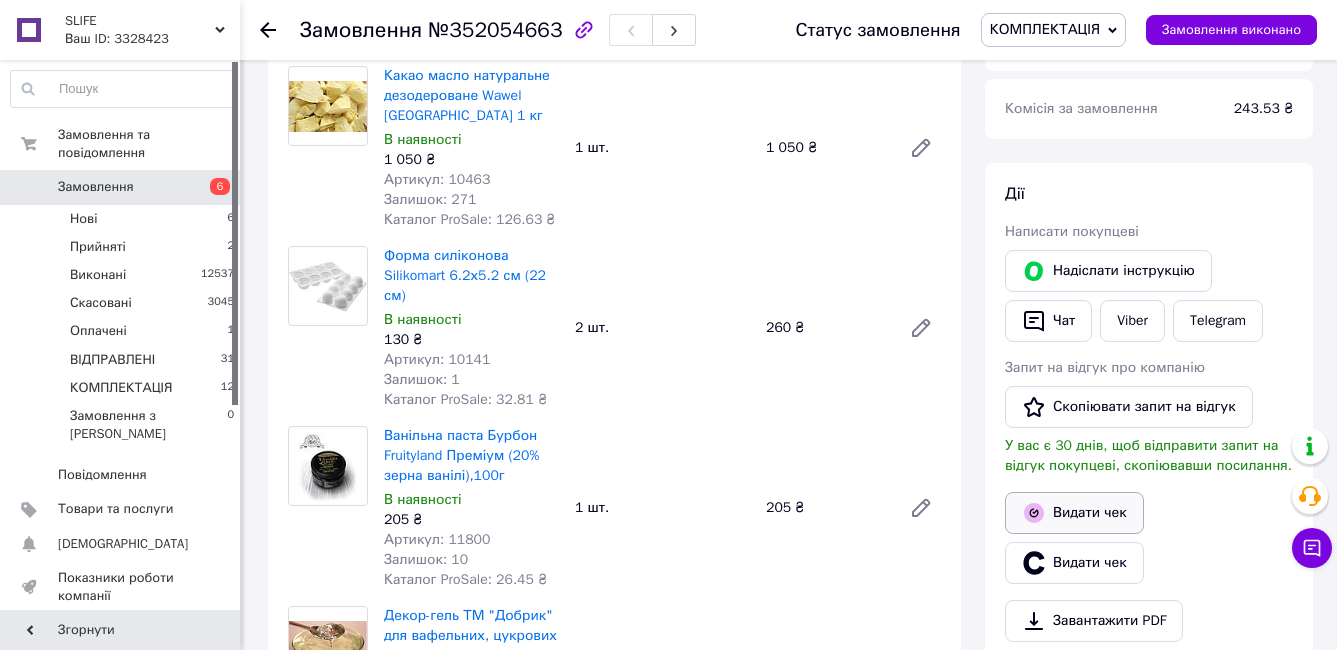 scroll, scrollTop: 800, scrollLeft: 0, axis: vertical 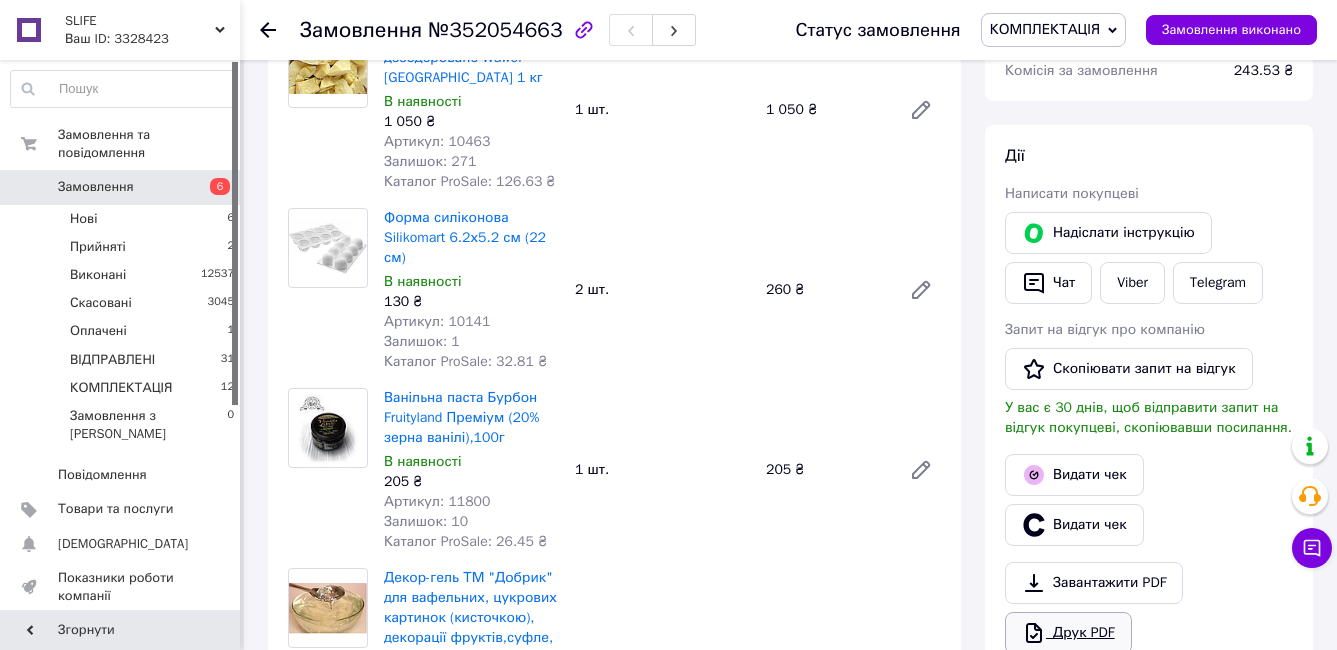 click on "Друк PDF" at bounding box center [1068, 633] 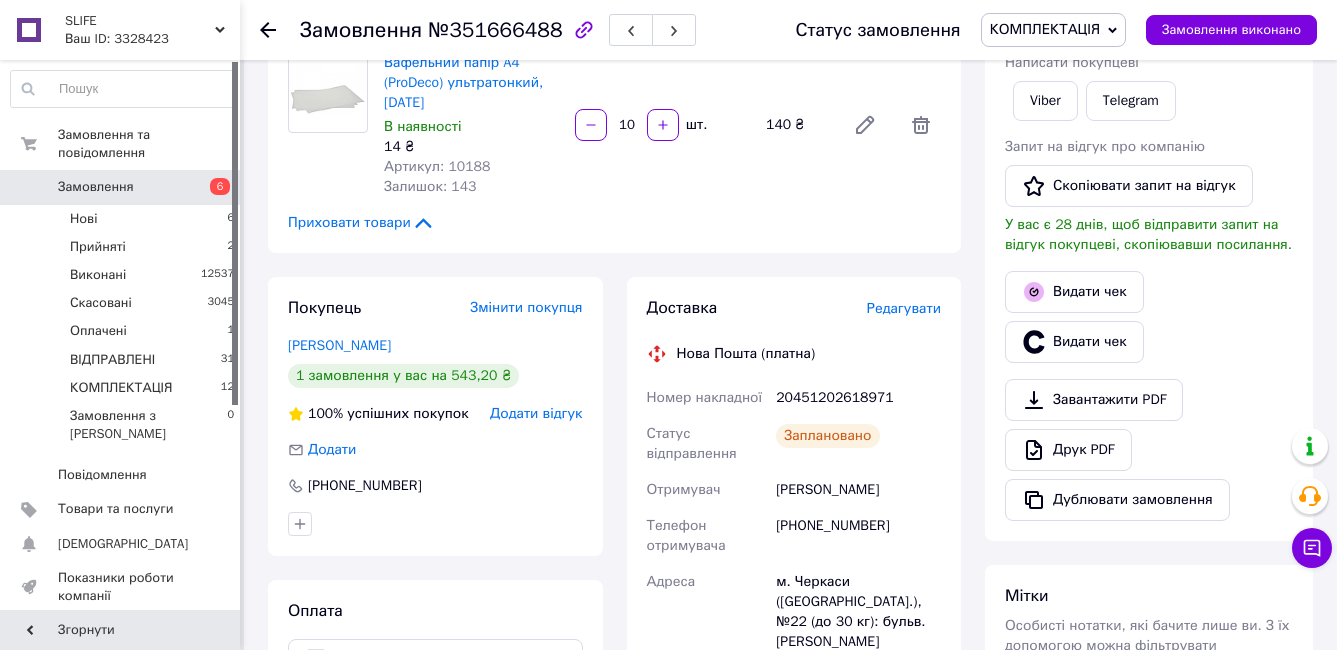 scroll, scrollTop: 400, scrollLeft: 0, axis: vertical 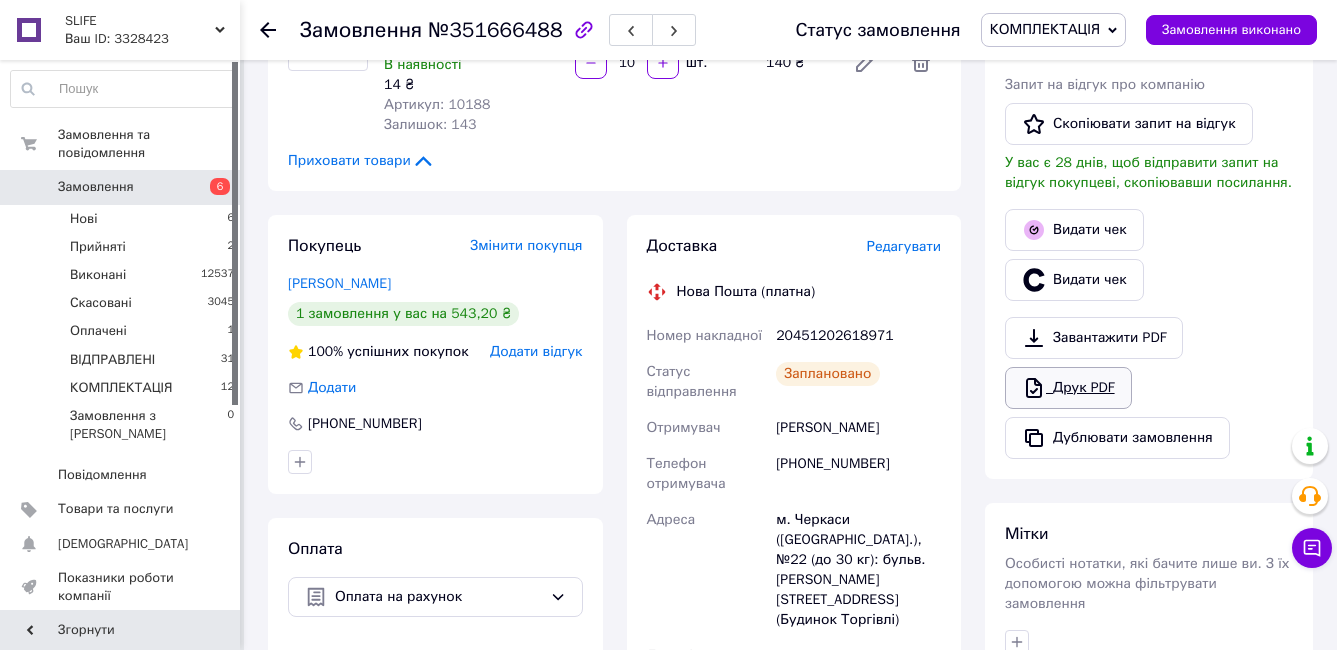 click on "Друк PDF" at bounding box center (1068, 388) 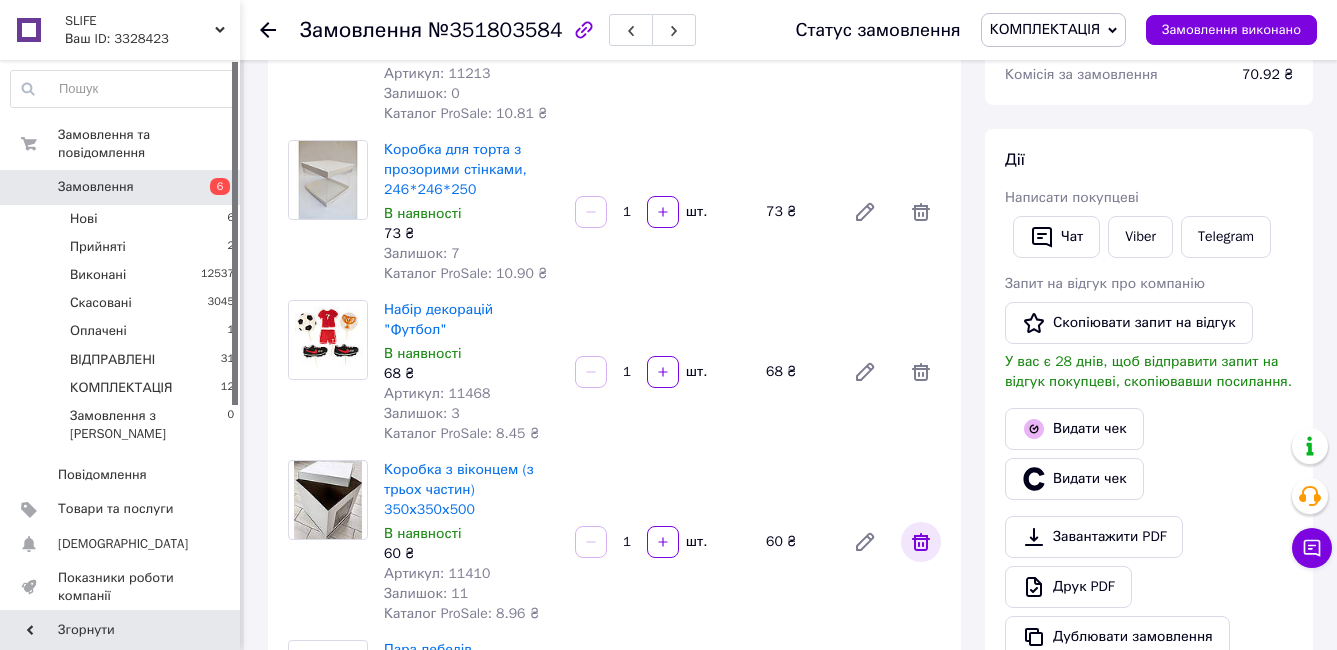 scroll, scrollTop: 300, scrollLeft: 0, axis: vertical 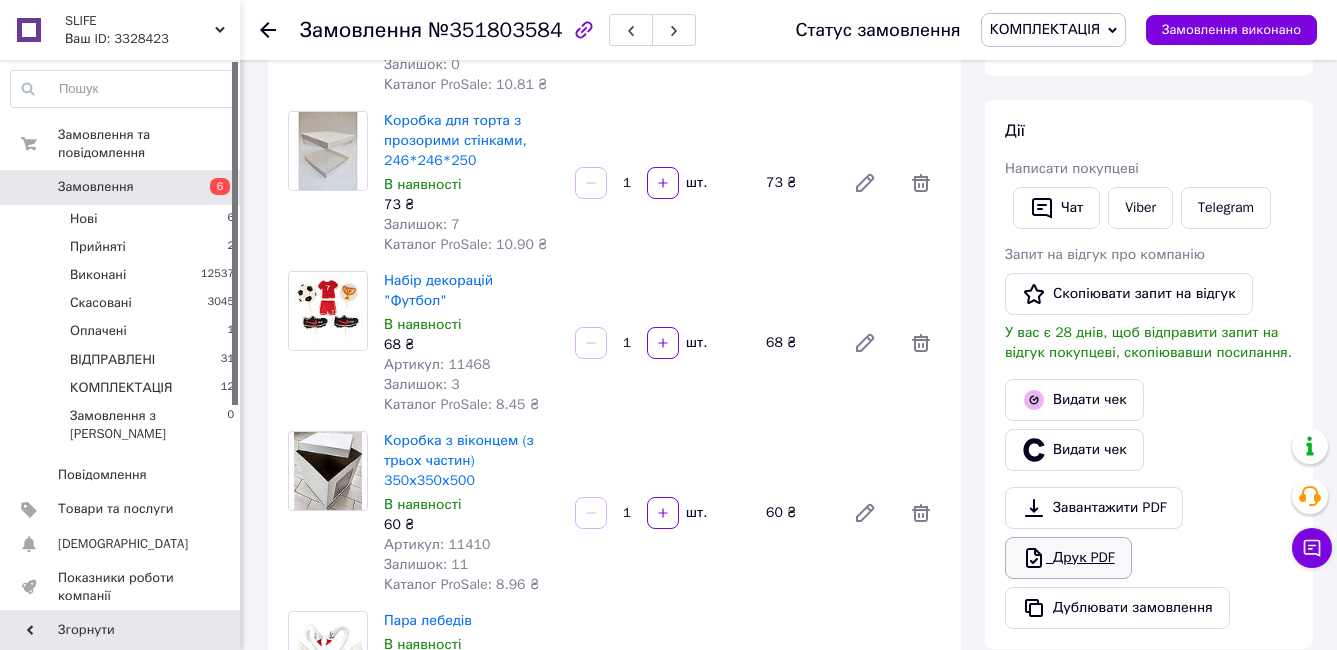 click on "Друк PDF" at bounding box center [1068, 558] 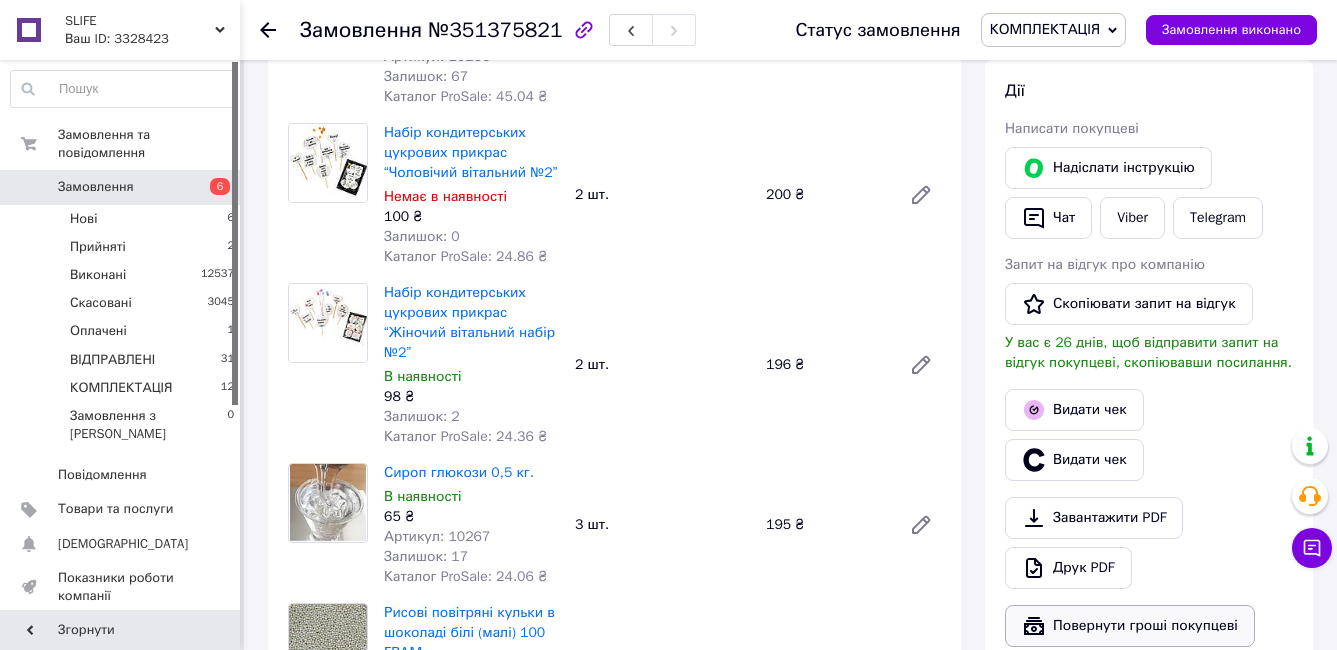 scroll, scrollTop: 1000, scrollLeft: 0, axis: vertical 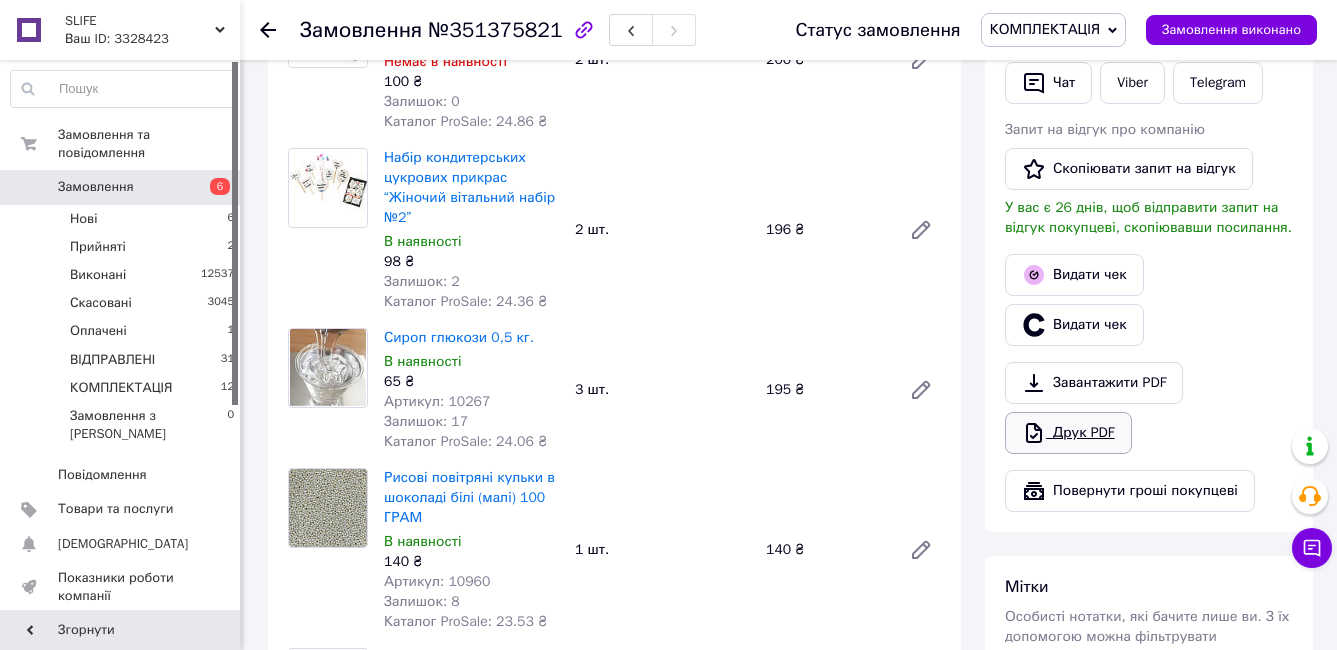 click on "Друк PDF" at bounding box center (1068, 433) 